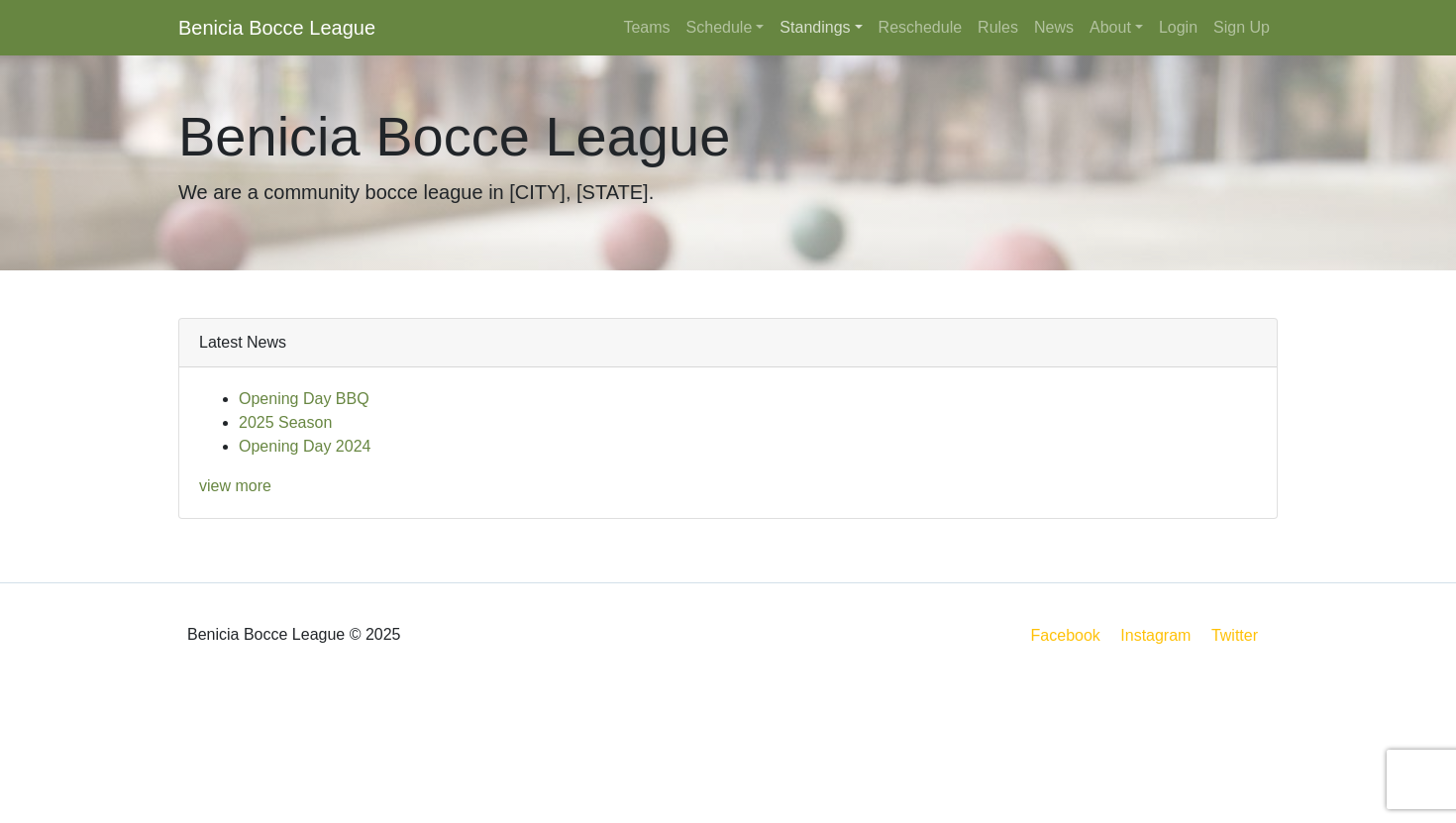scroll, scrollTop: 0, scrollLeft: 0, axis: both 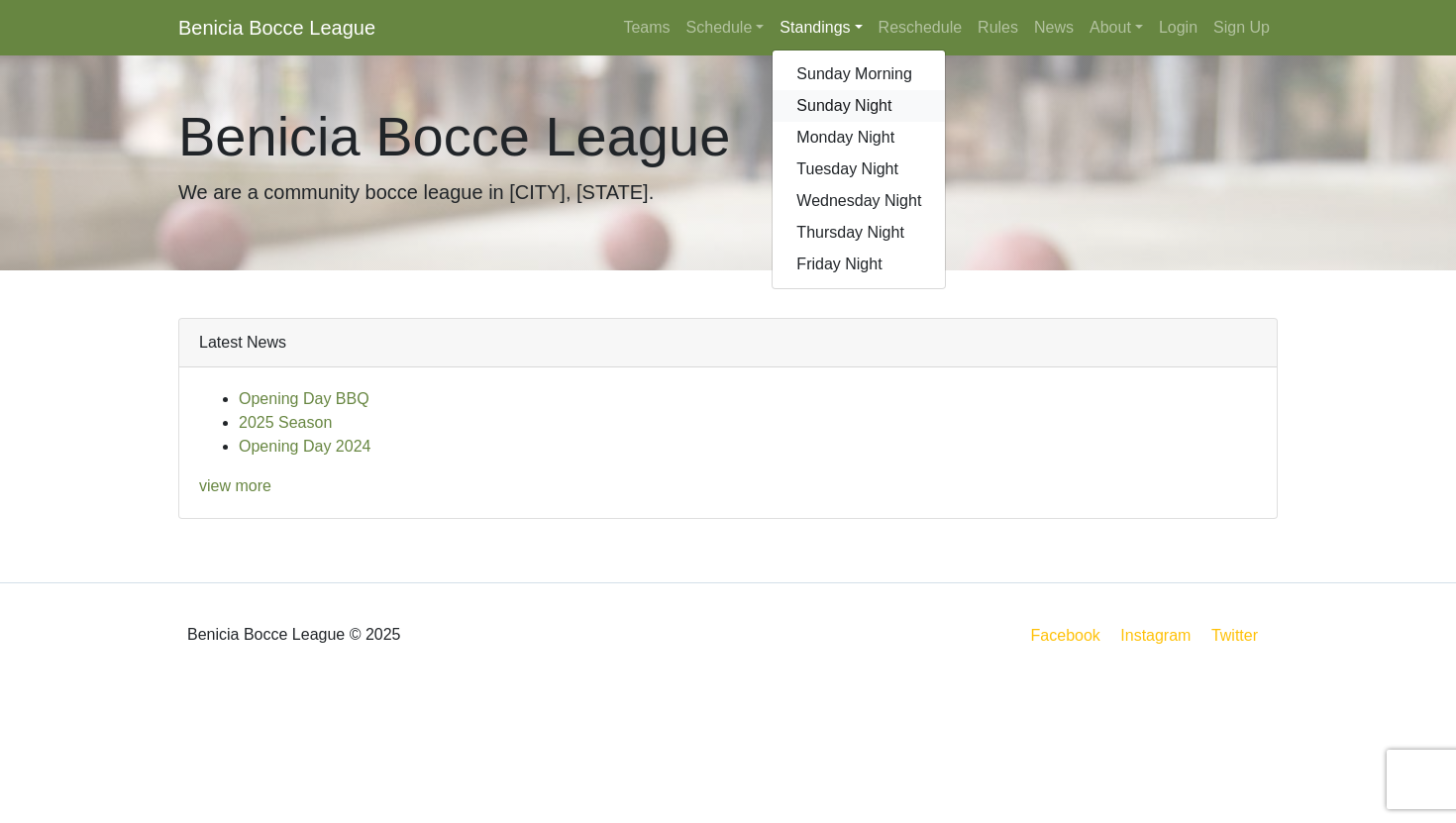 click on "Sunday Night" at bounding box center [859, 106] 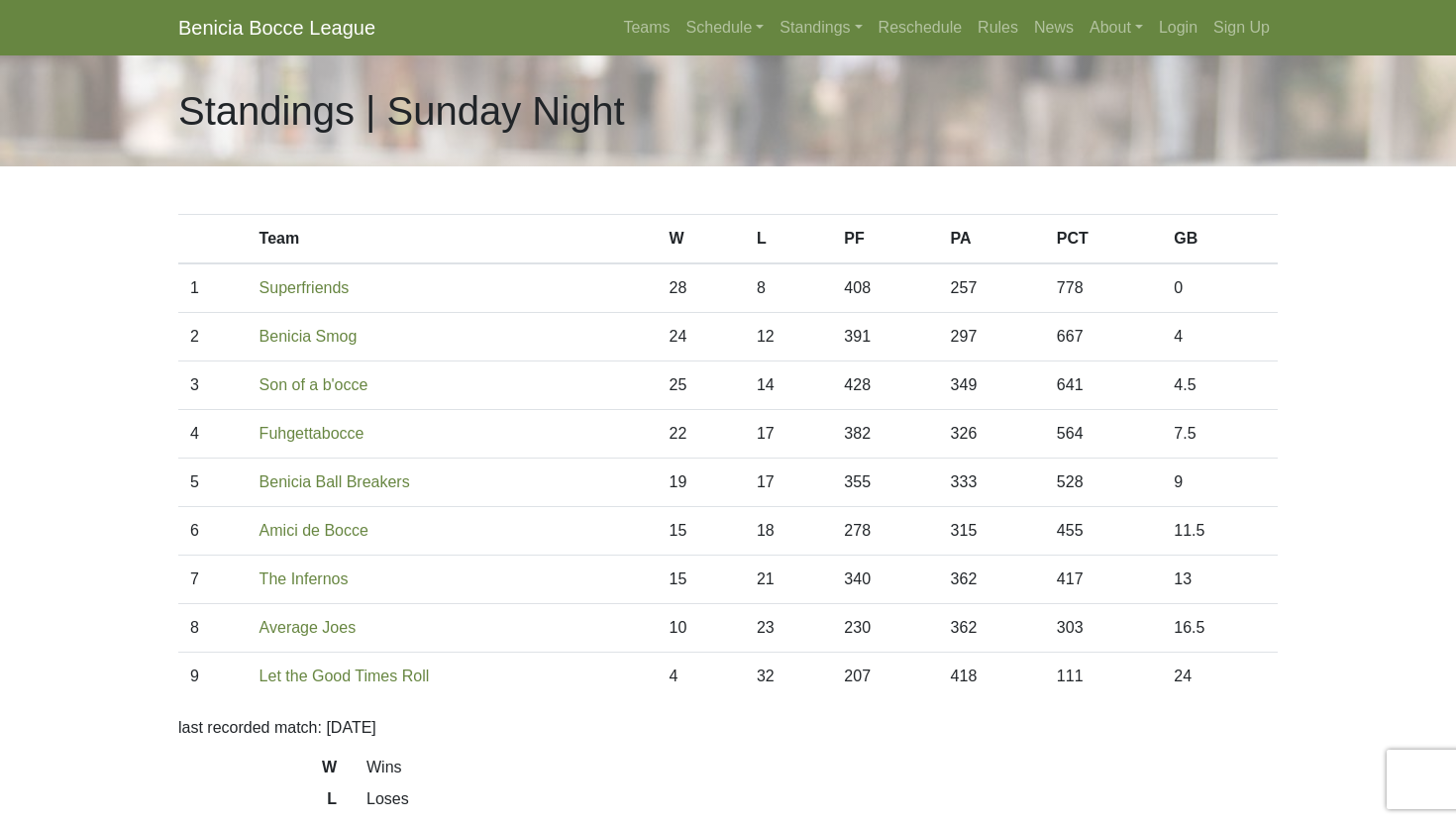 scroll, scrollTop: 0, scrollLeft: 0, axis: both 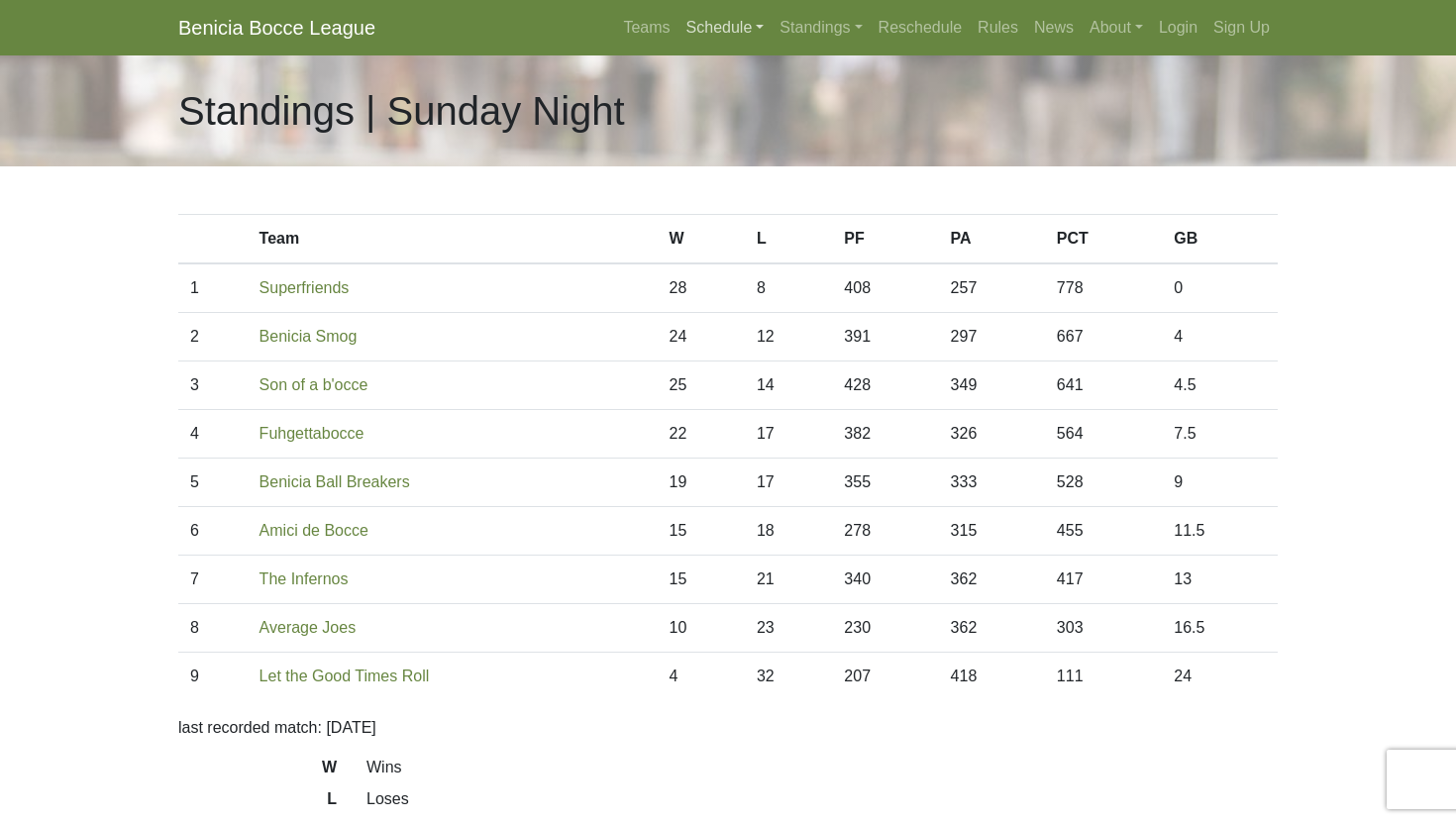 click on "Schedule" at bounding box center [725, 28] 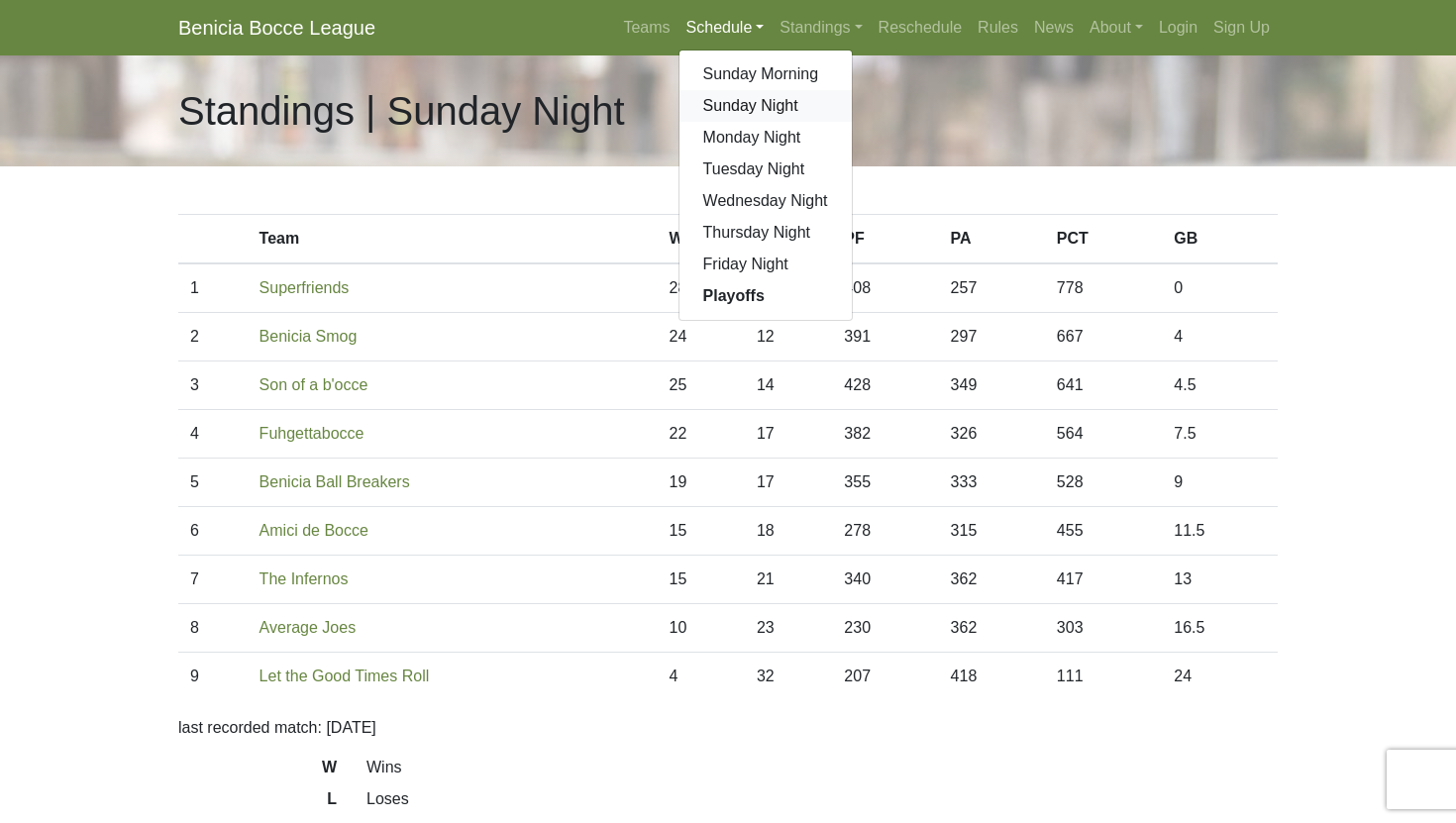 click on "Sunday Night" at bounding box center [766, 106] 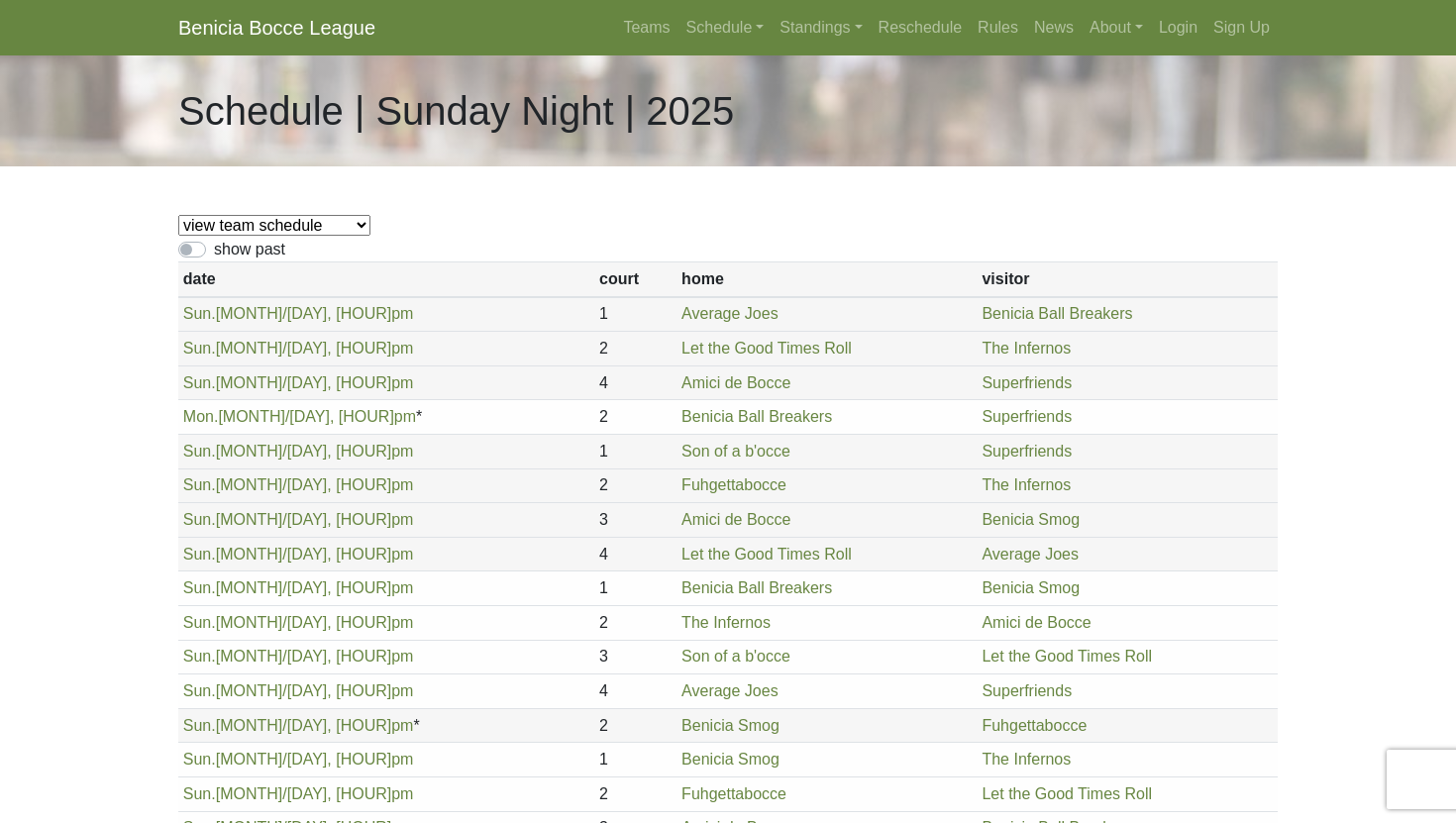 scroll, scrollTop: 0, scrollLeft: 0, axis: both 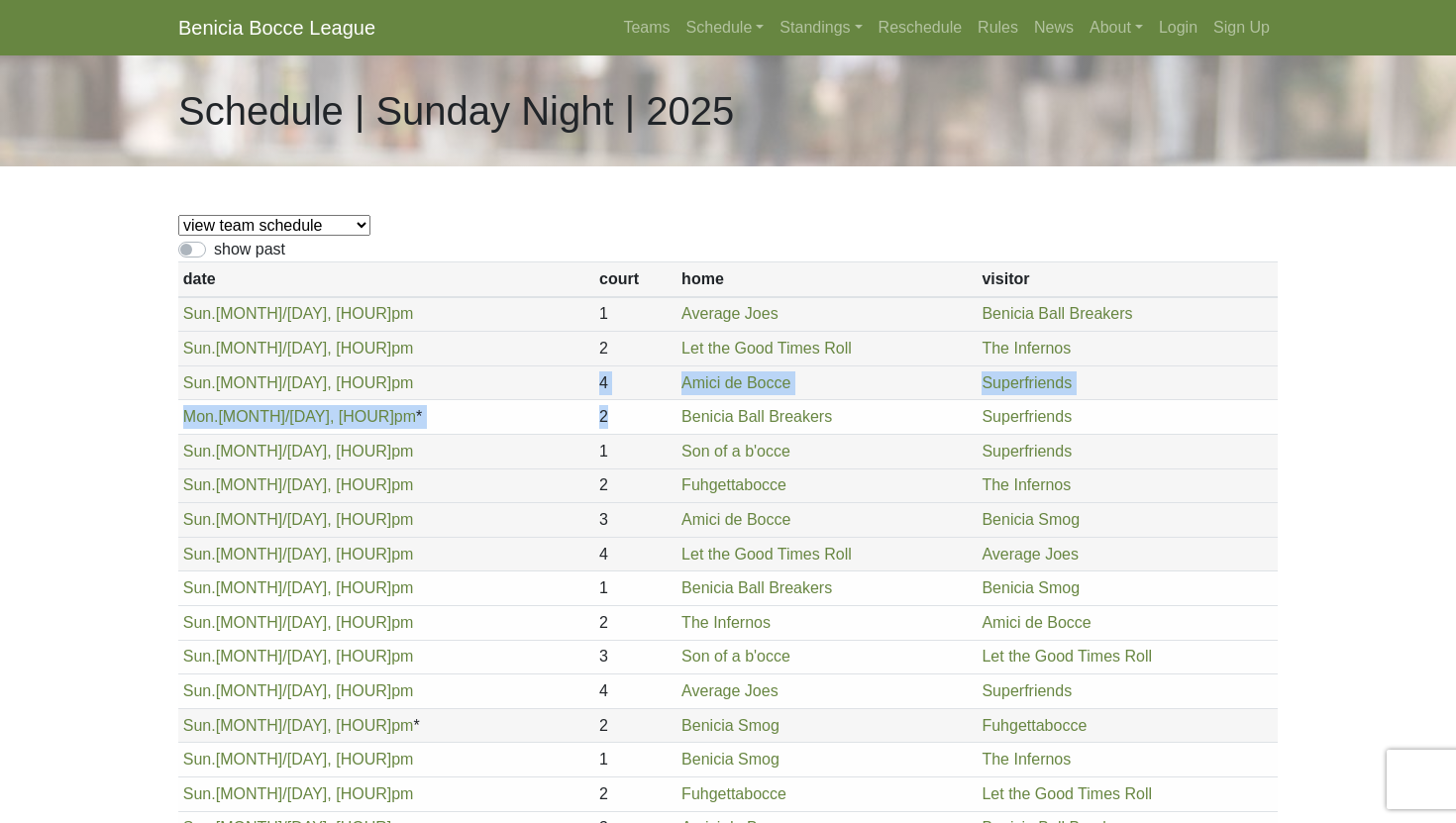 drag, startPoint x: 363, startPoint y: 385, endPoint x: 753, endPoint y: 399, distance: 390.2512 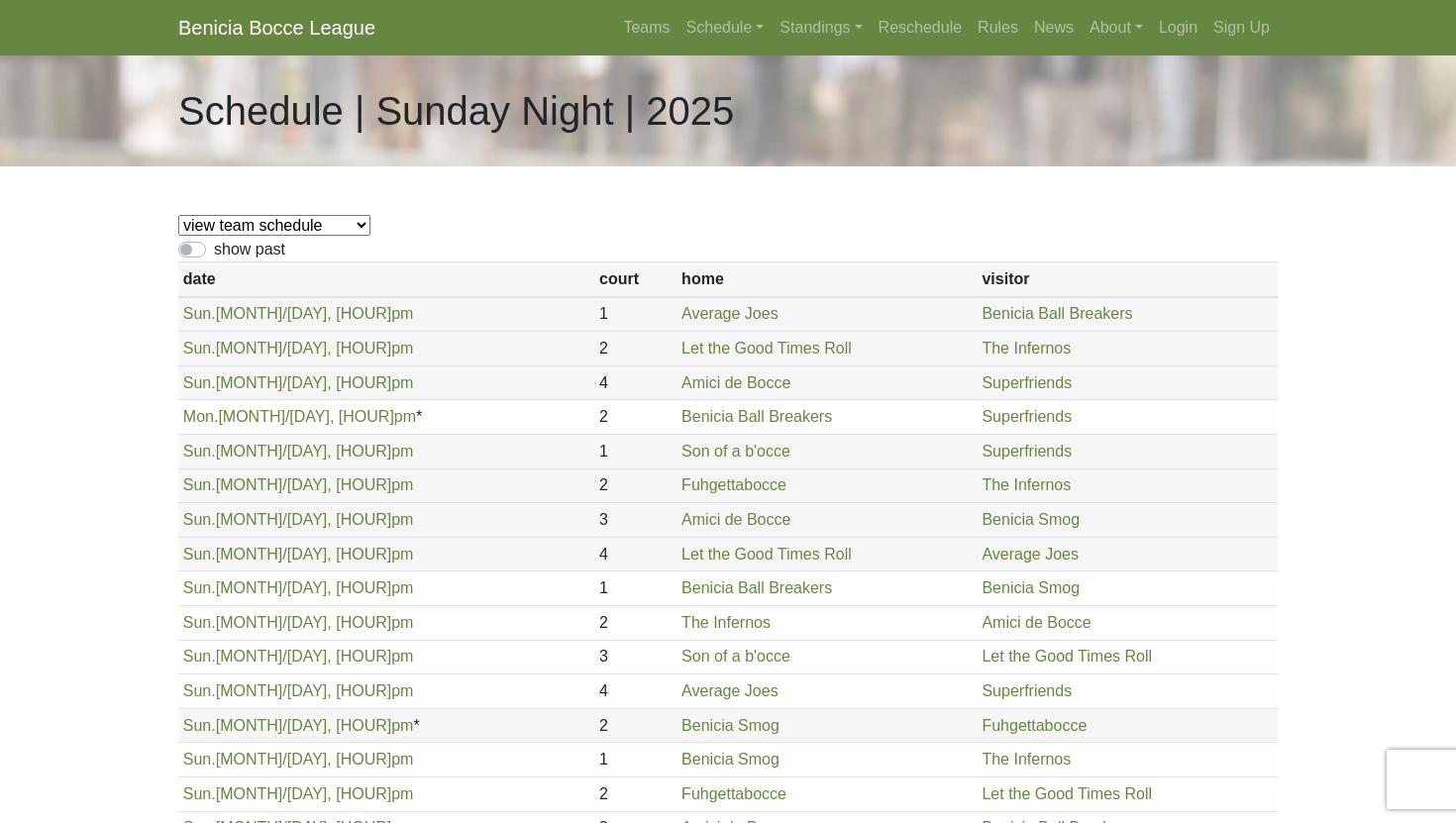 drag, startPoint x: 792, startPoint y: 378, endPoint x: 568, endPoint y: 282, distance: 243.70474 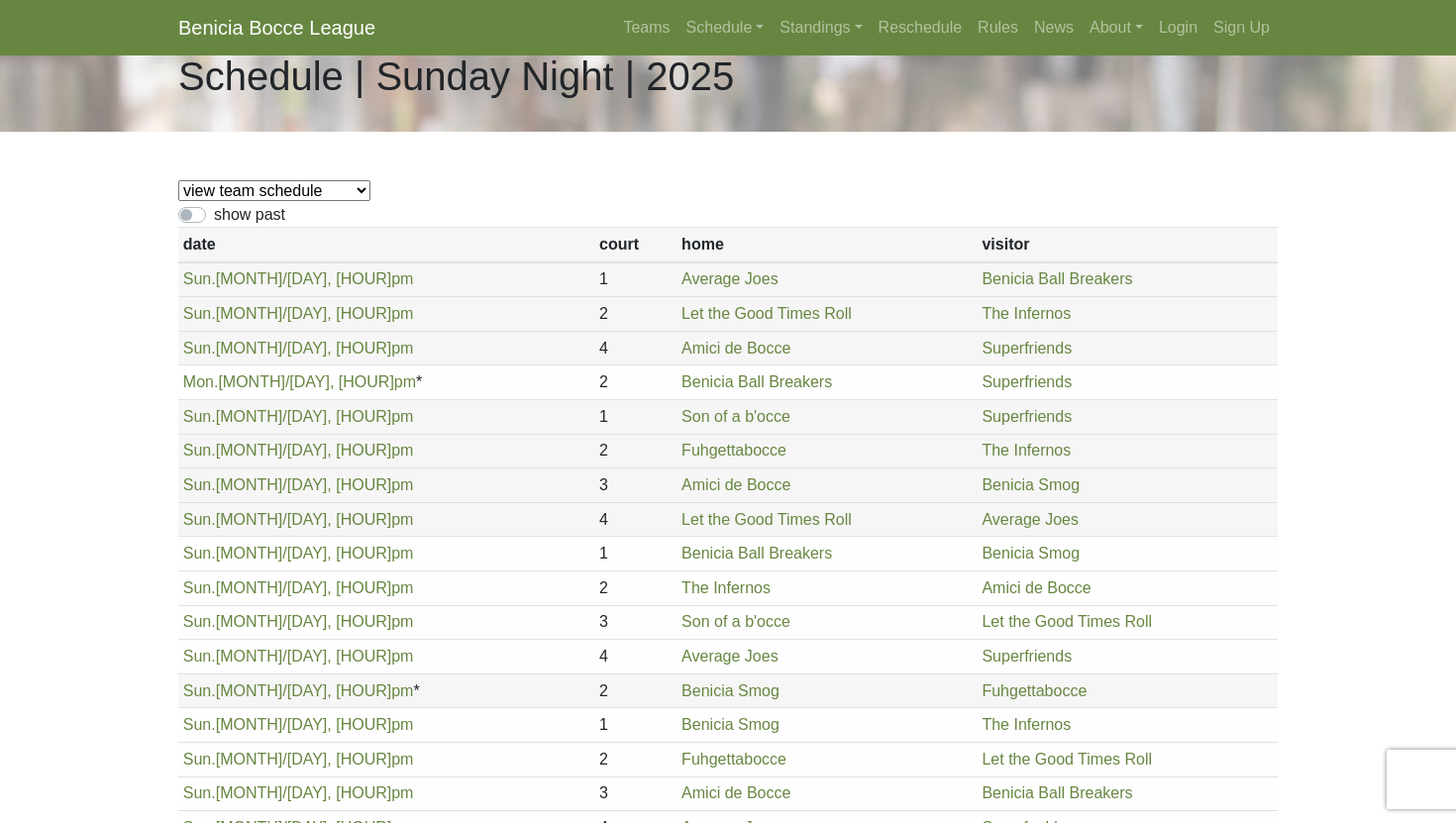 scroll, scrollTop: 38, scrollLeft: 0, axis: vertical 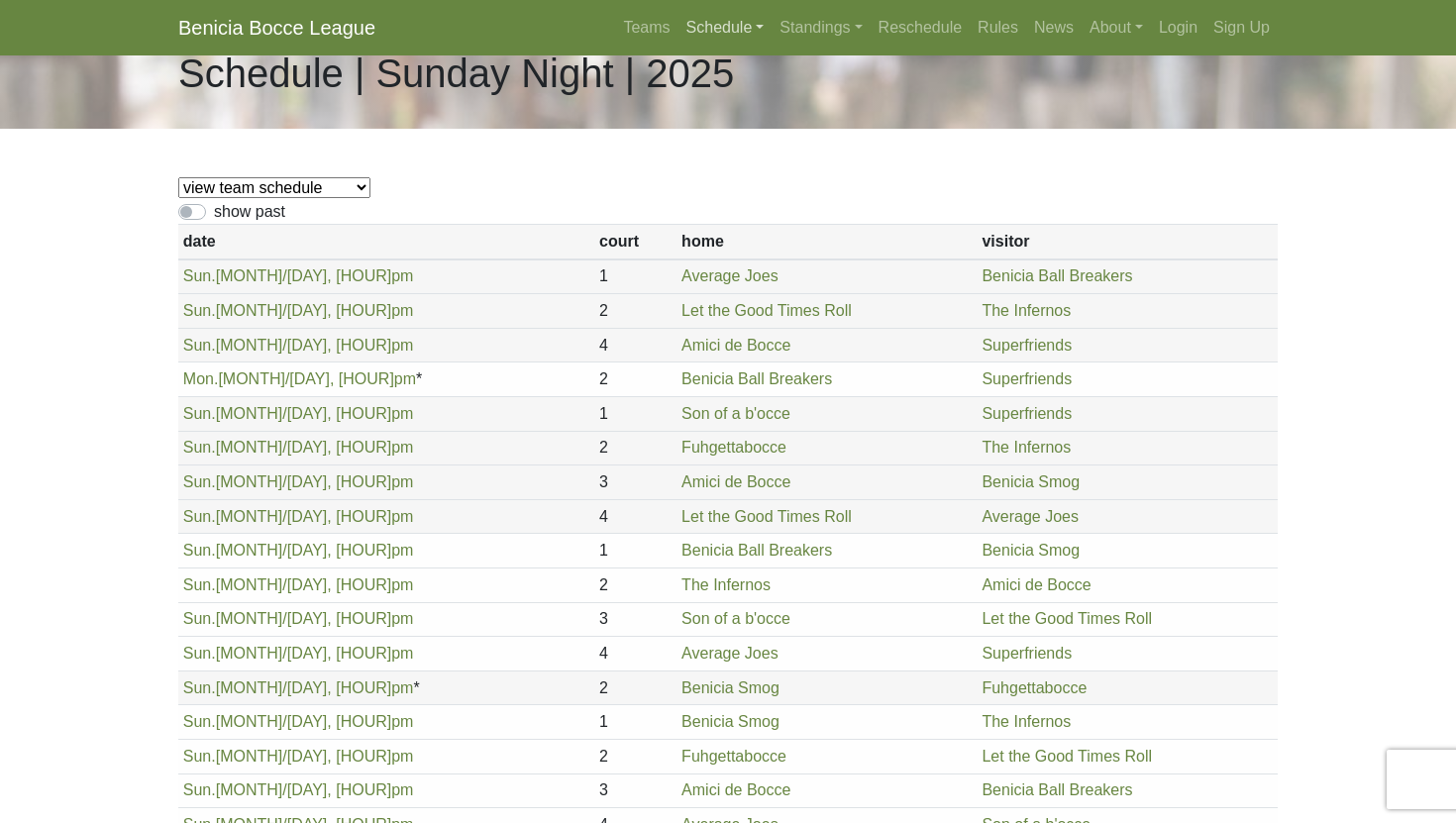click on "Schedule" at bounding box center [725, 28] 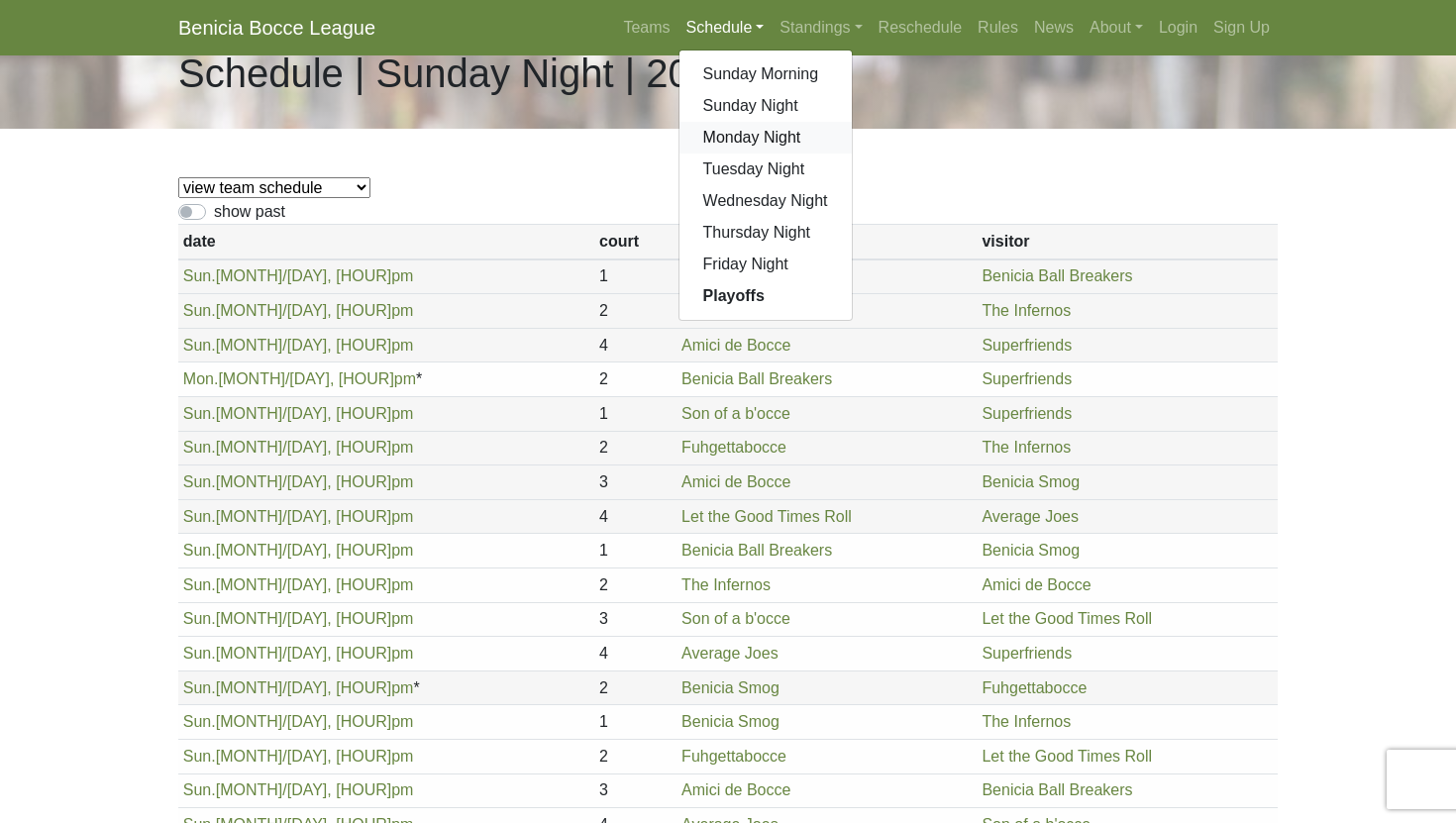 click on "Monday Night" at bounding box center (766, 138) 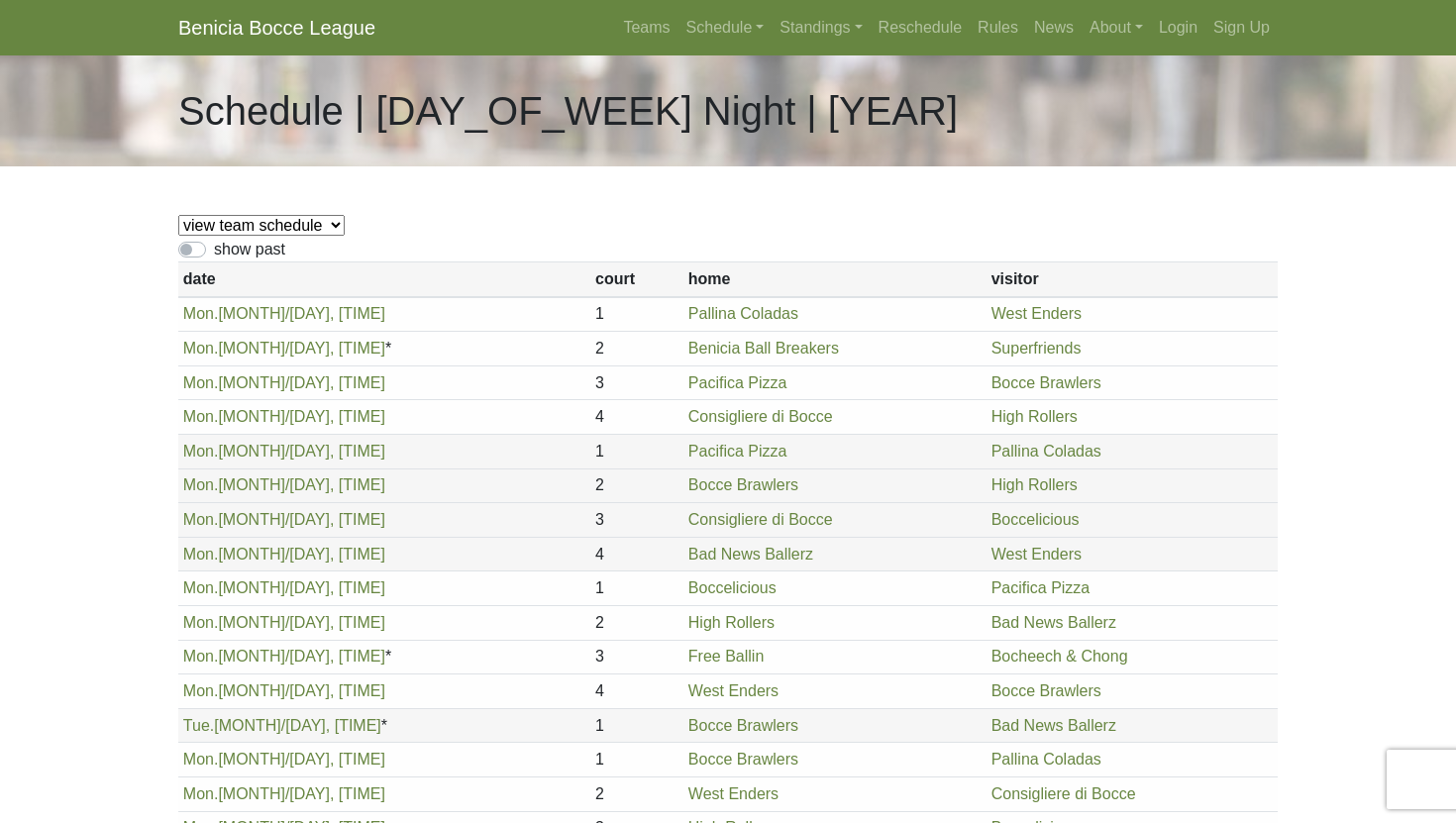 scroll, scrollTop: 0, scrollLeft: 0, axis: both 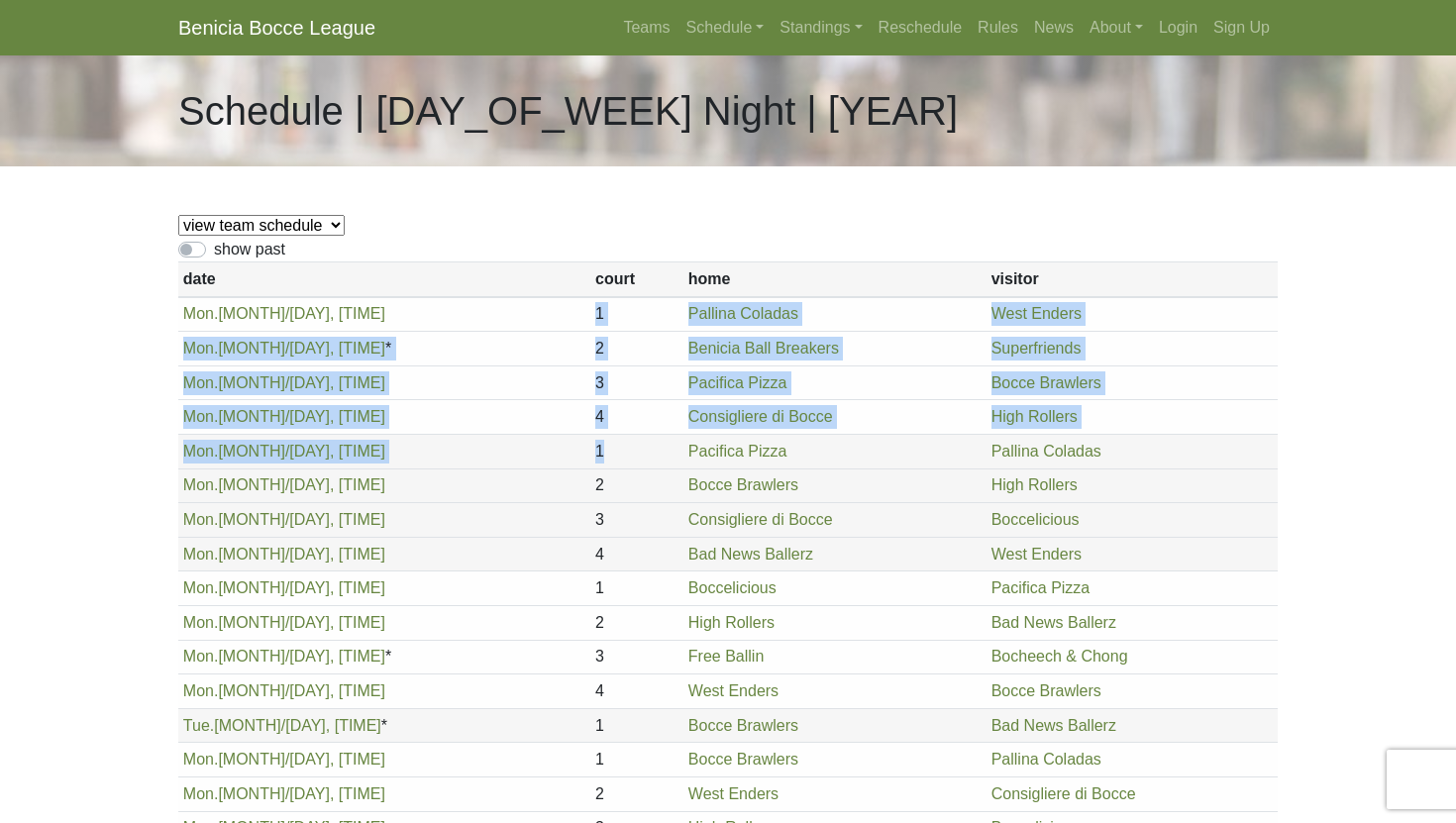 click on "Pacifica Pizza" at bounding box center [835, 451] 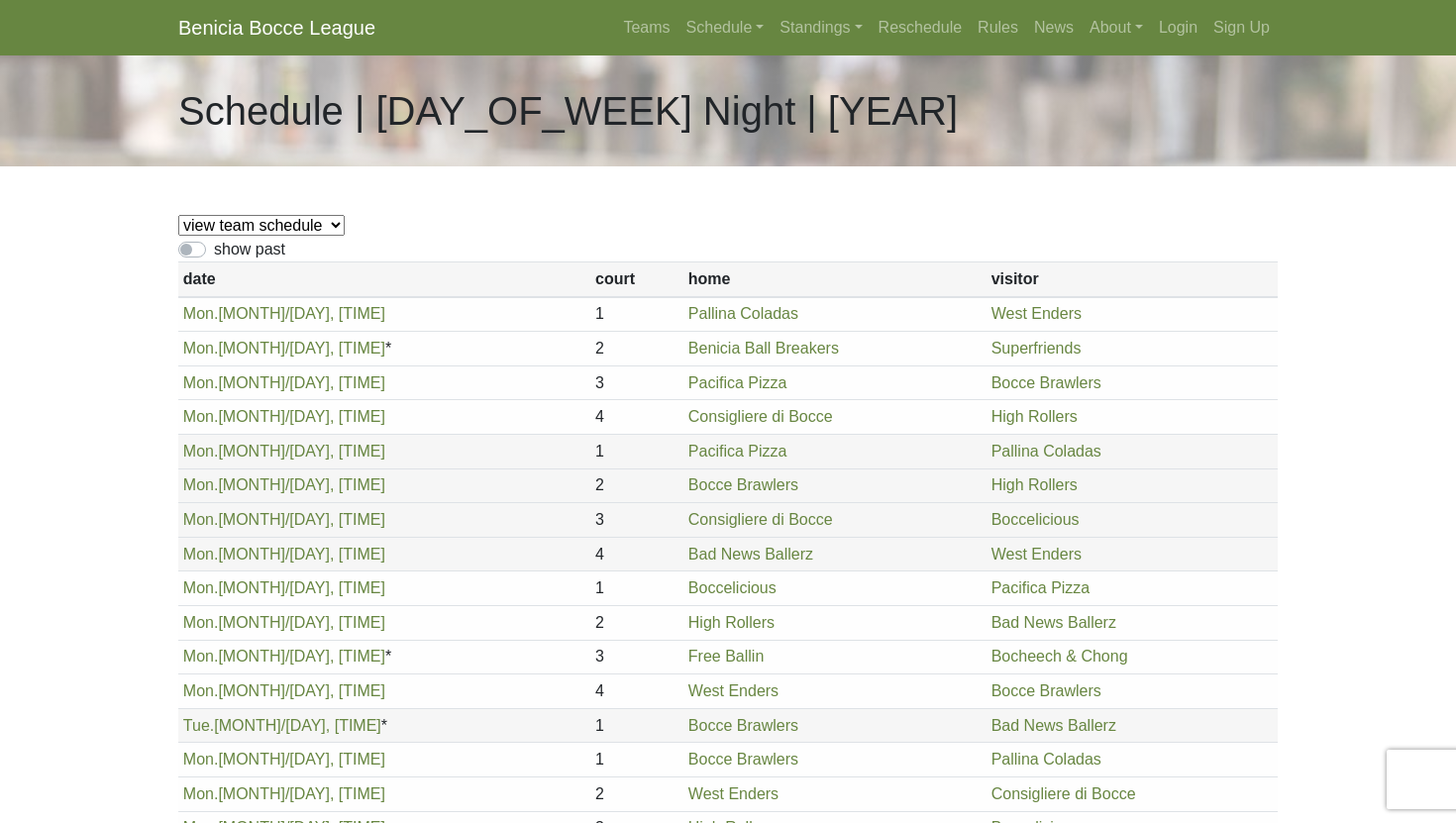 drag, startPoint x: 1090, startPoint y: 414, endPoint x: 586, endPoint y: 316, distance: 513.43938 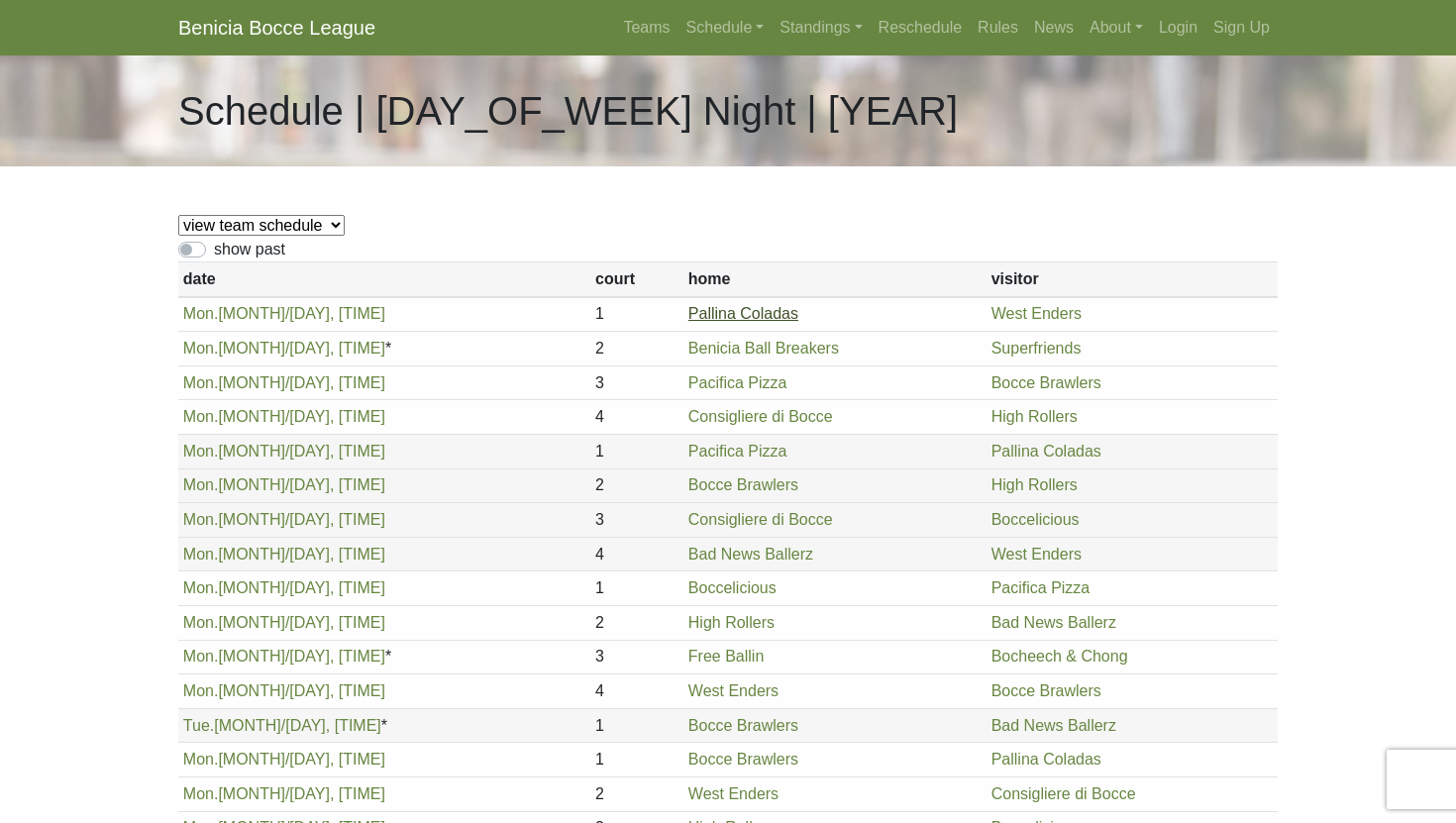 click on "Pallina Coladas" at bounding box center [743, 313] 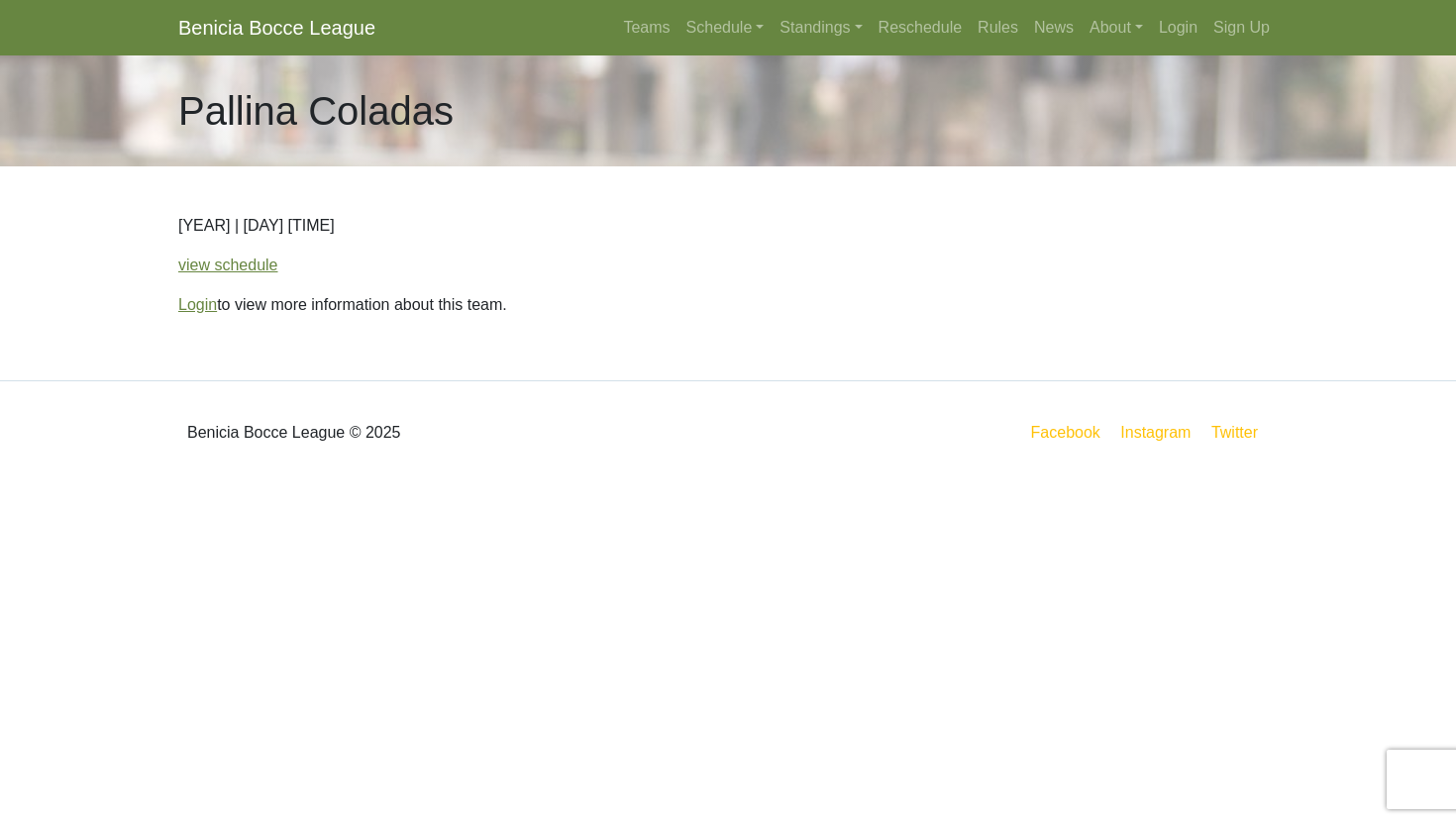 scroll, scrollTop: 0, scrollLeft: 0, axis: both 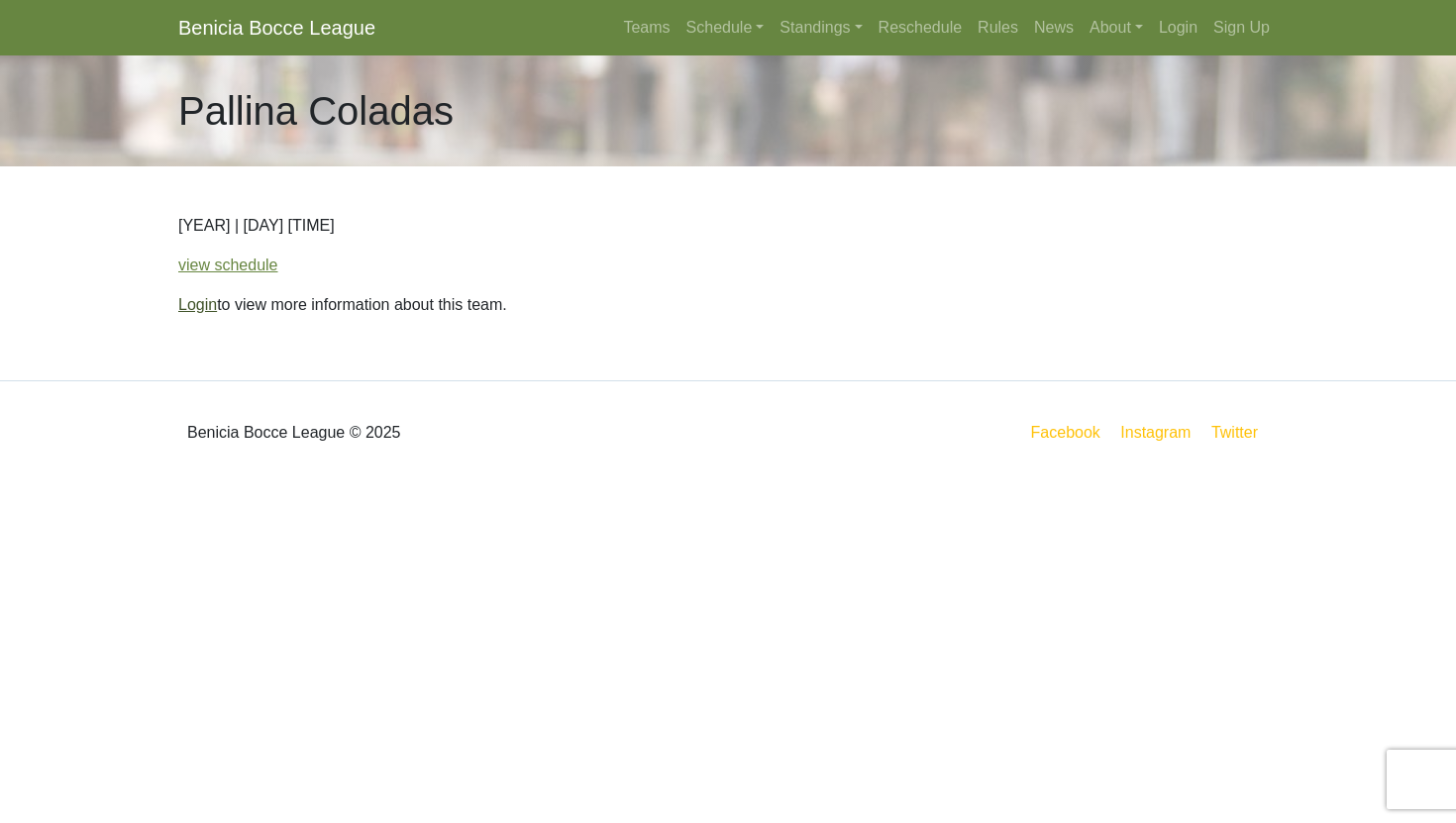 click on "Login" at bounding box center (197, 304) 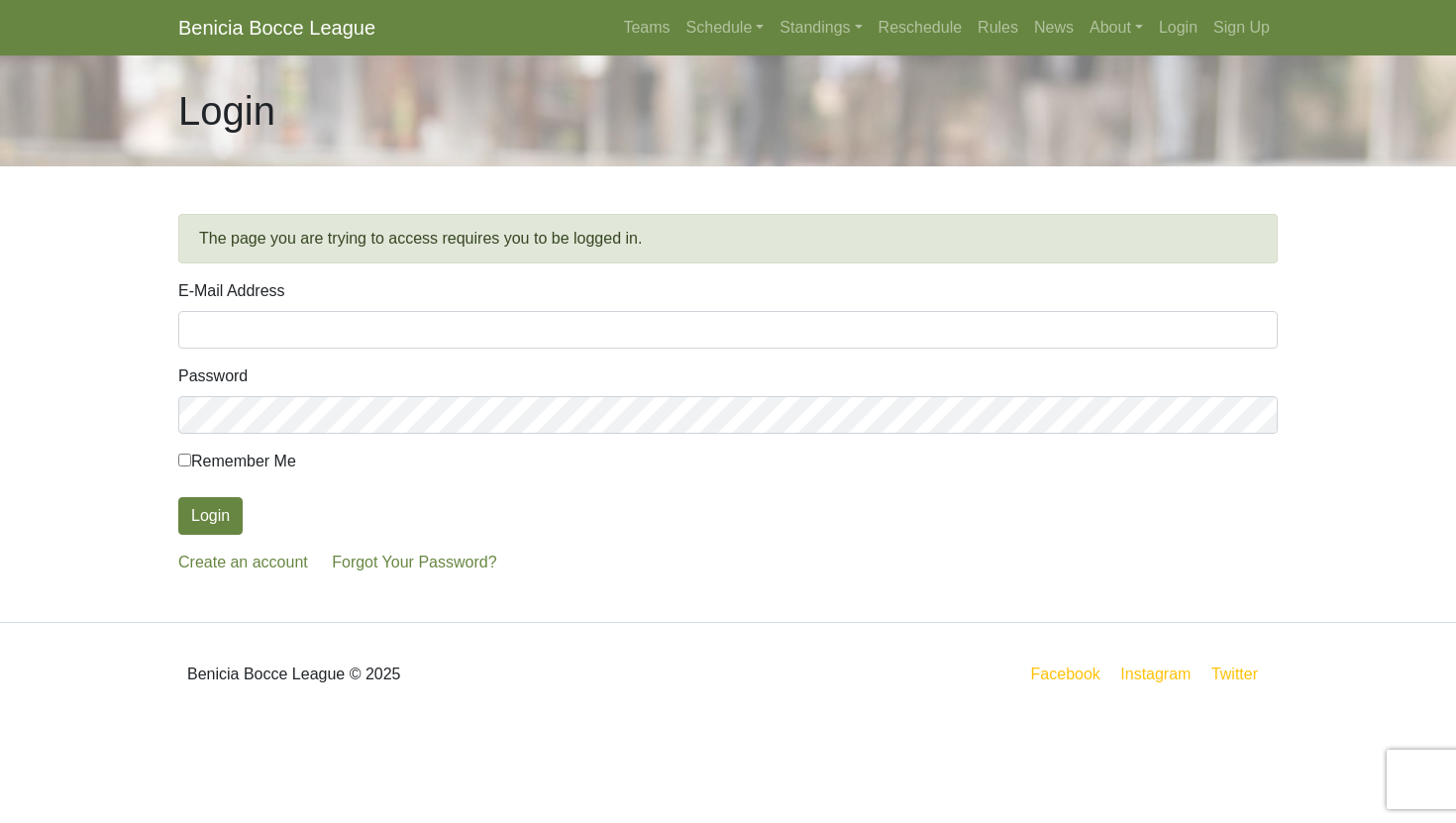 scroll, scrollTop: 0, scrollLeft: 0, axis: both 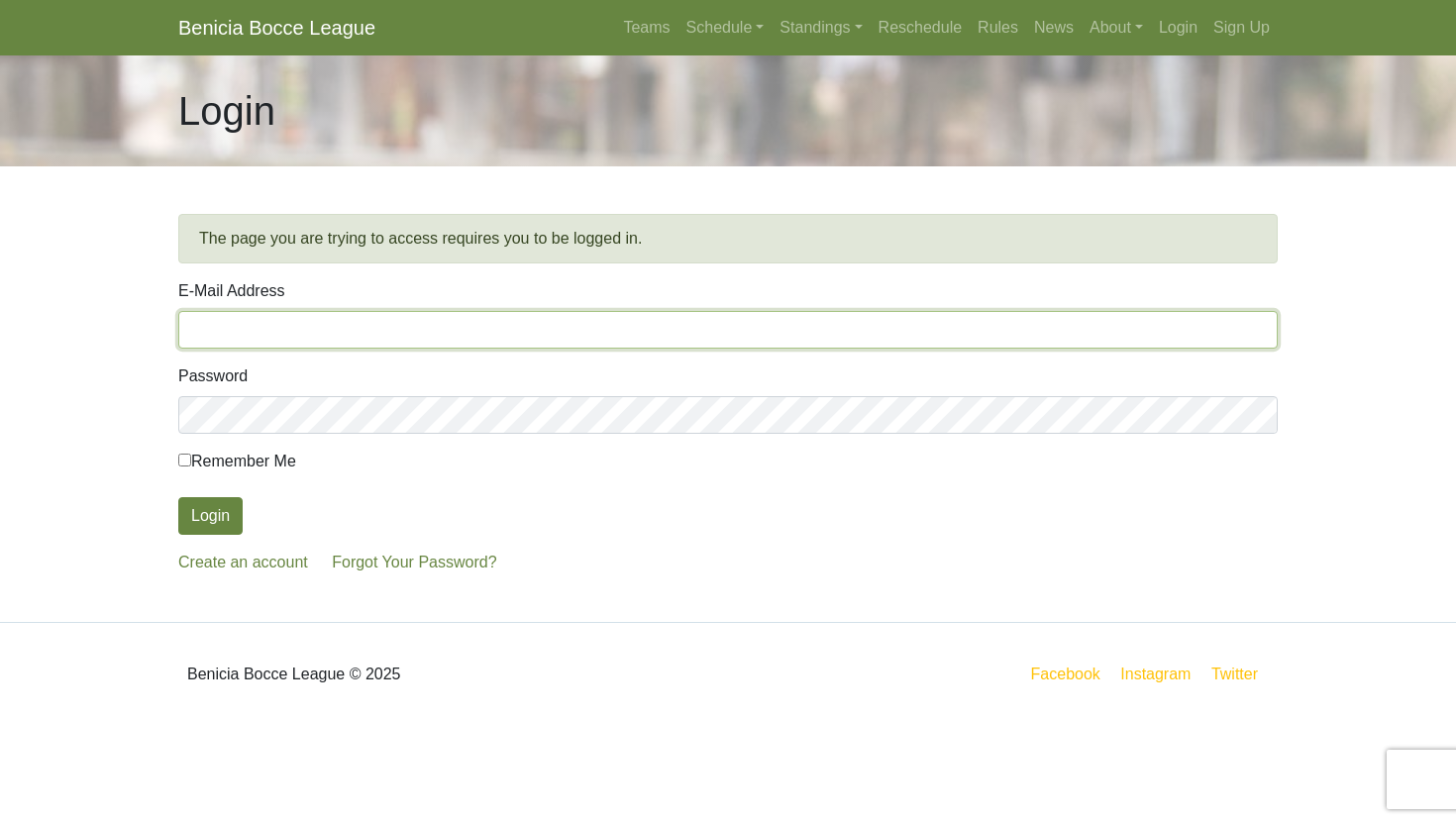 type on "jeffreyrotter@gmail.com" 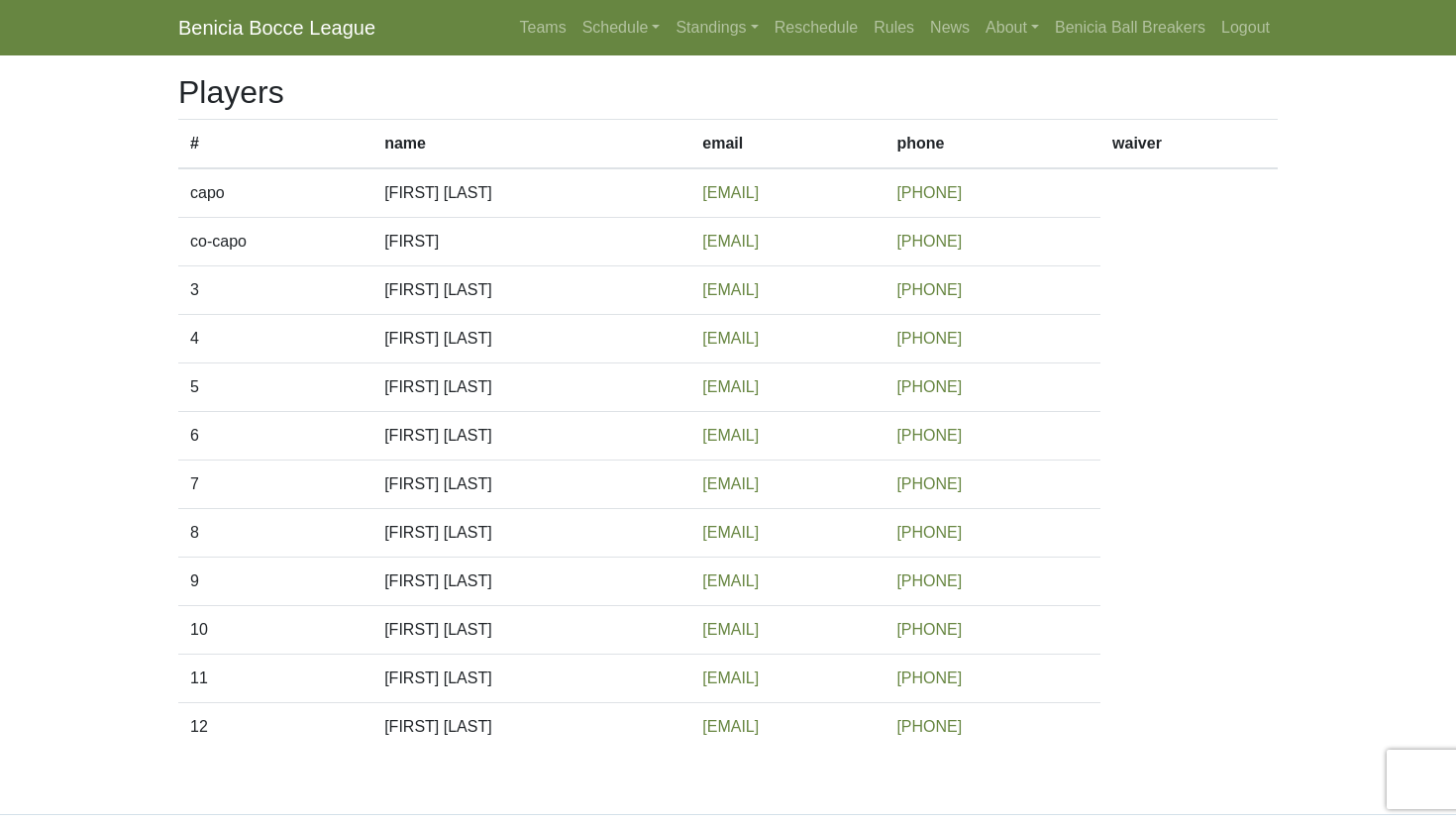scroll, scrollTop: 224, scrollLeft: 0, axis: vertical 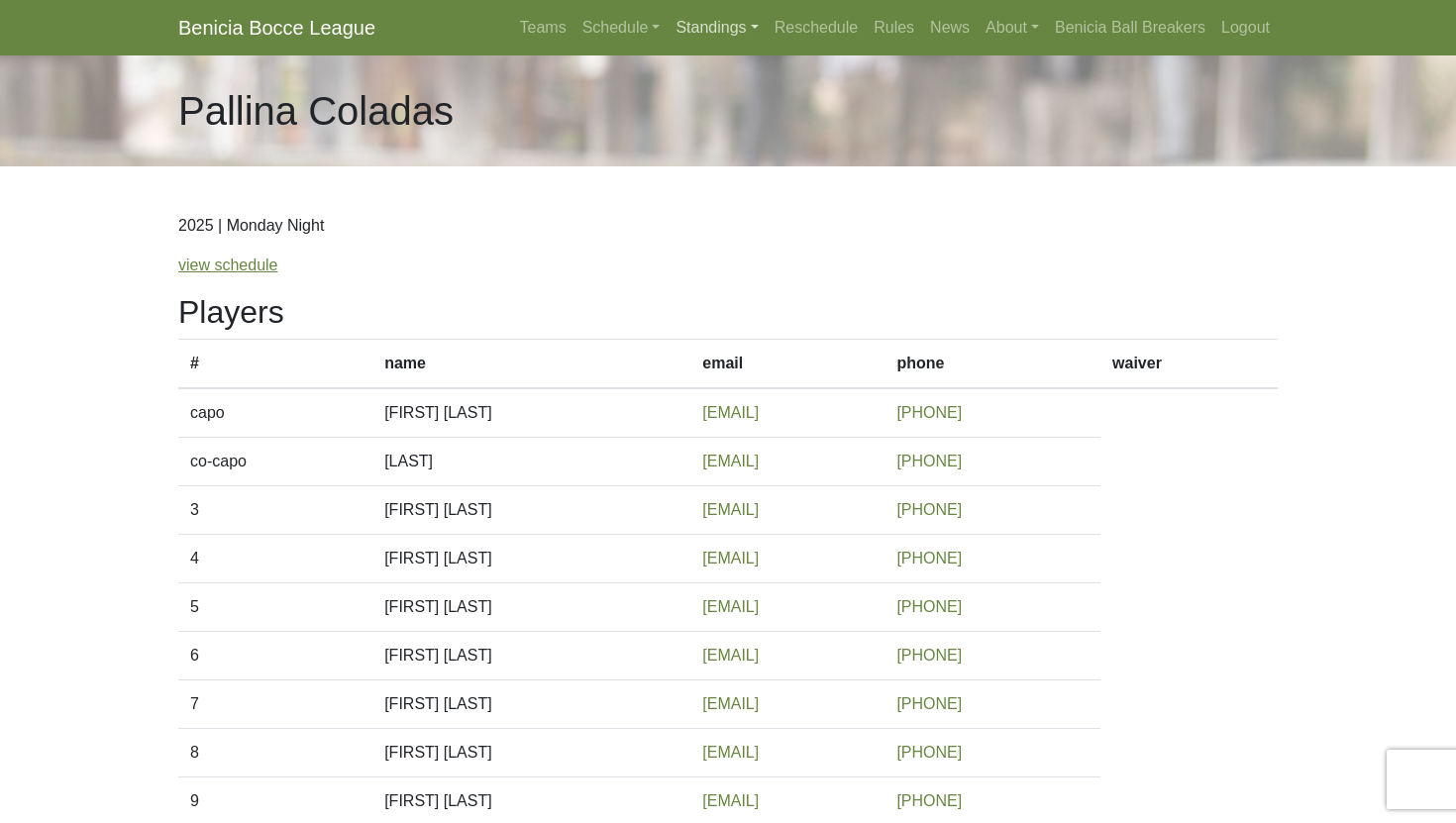 click on "Standings" at bounding box center (716, 28) 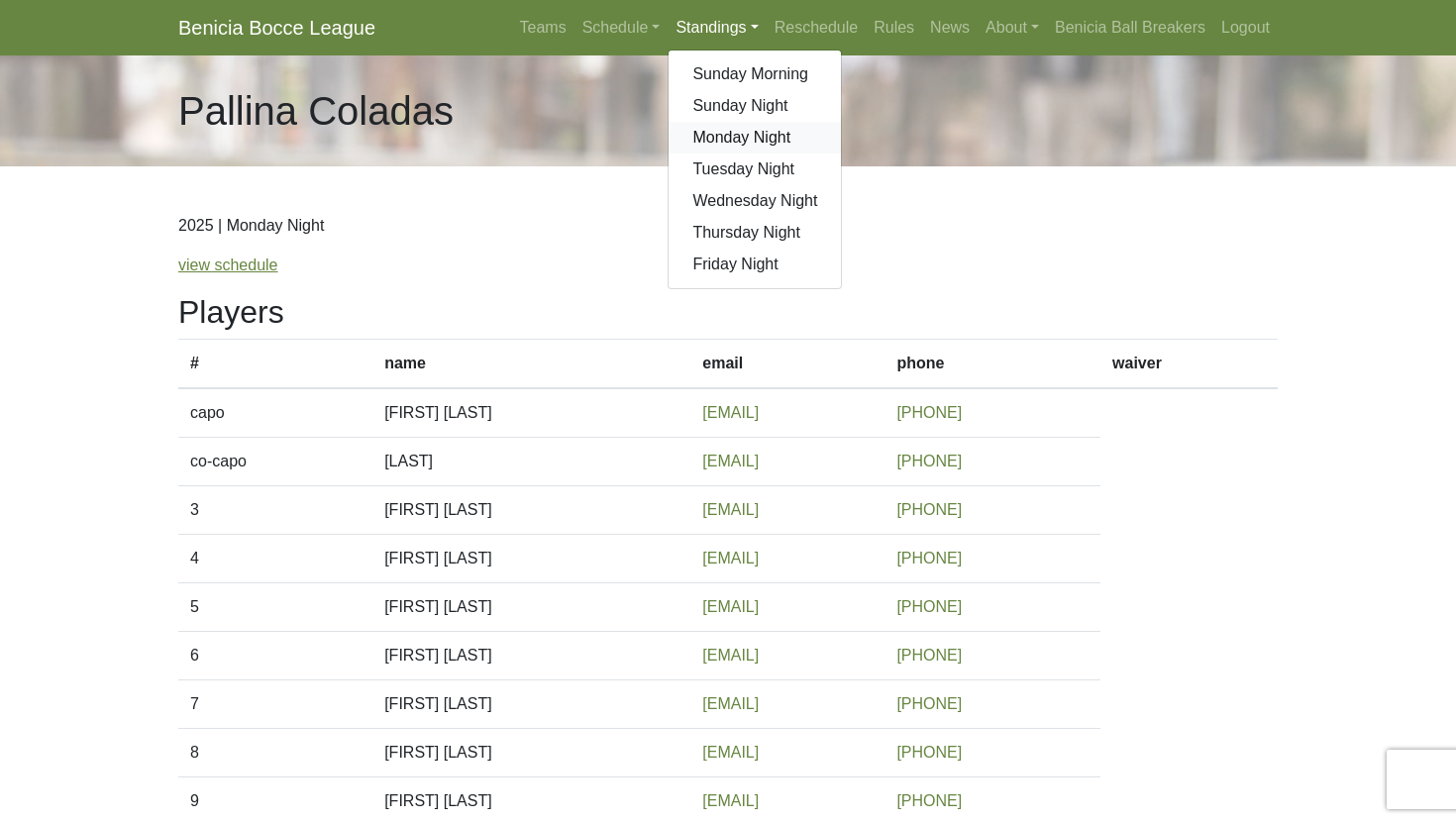 click on "Monday Night" at bounding box center (755, 138) 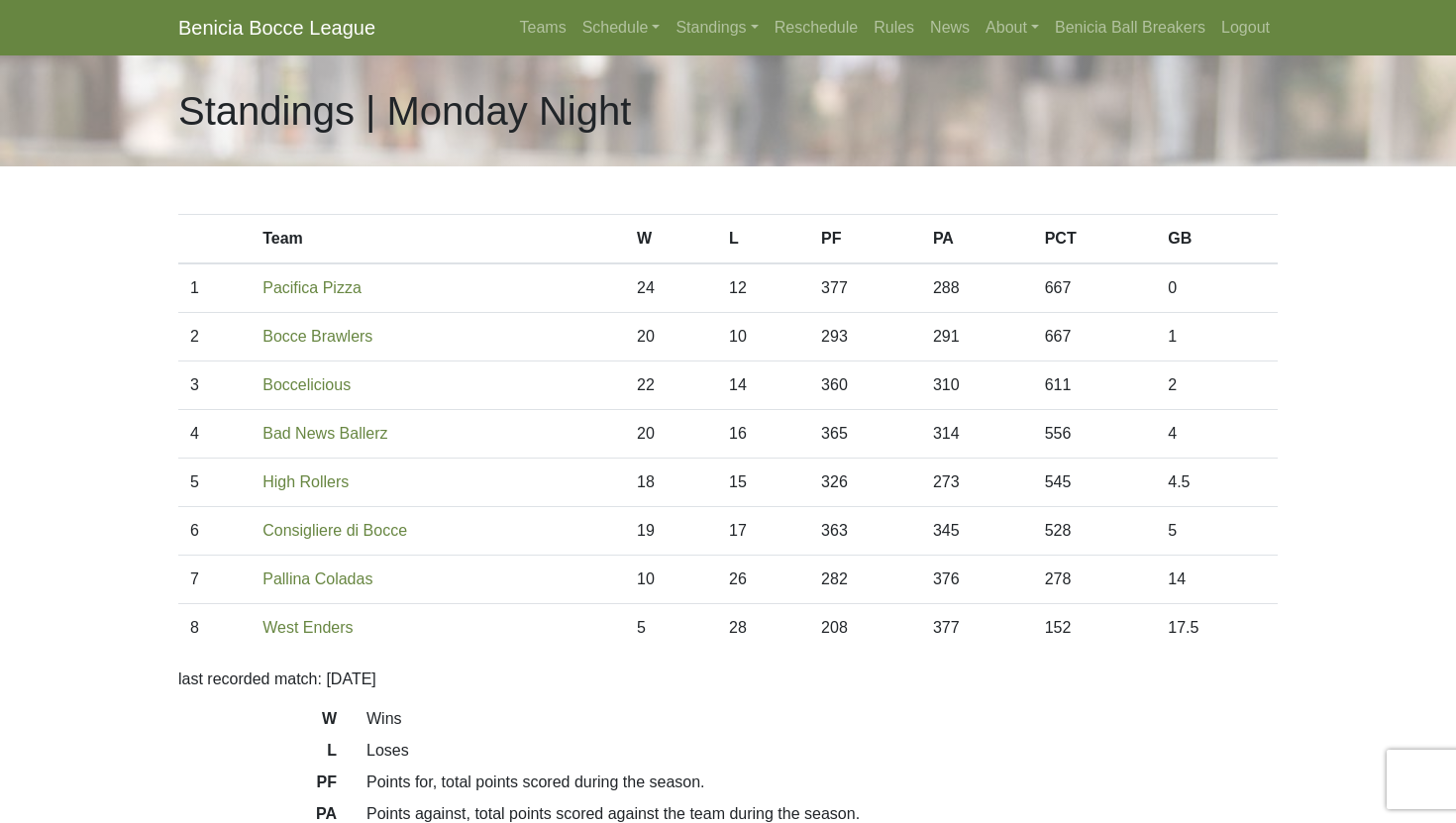 scroll, scrollTop: 0, scrollLeft: 0, axis: both 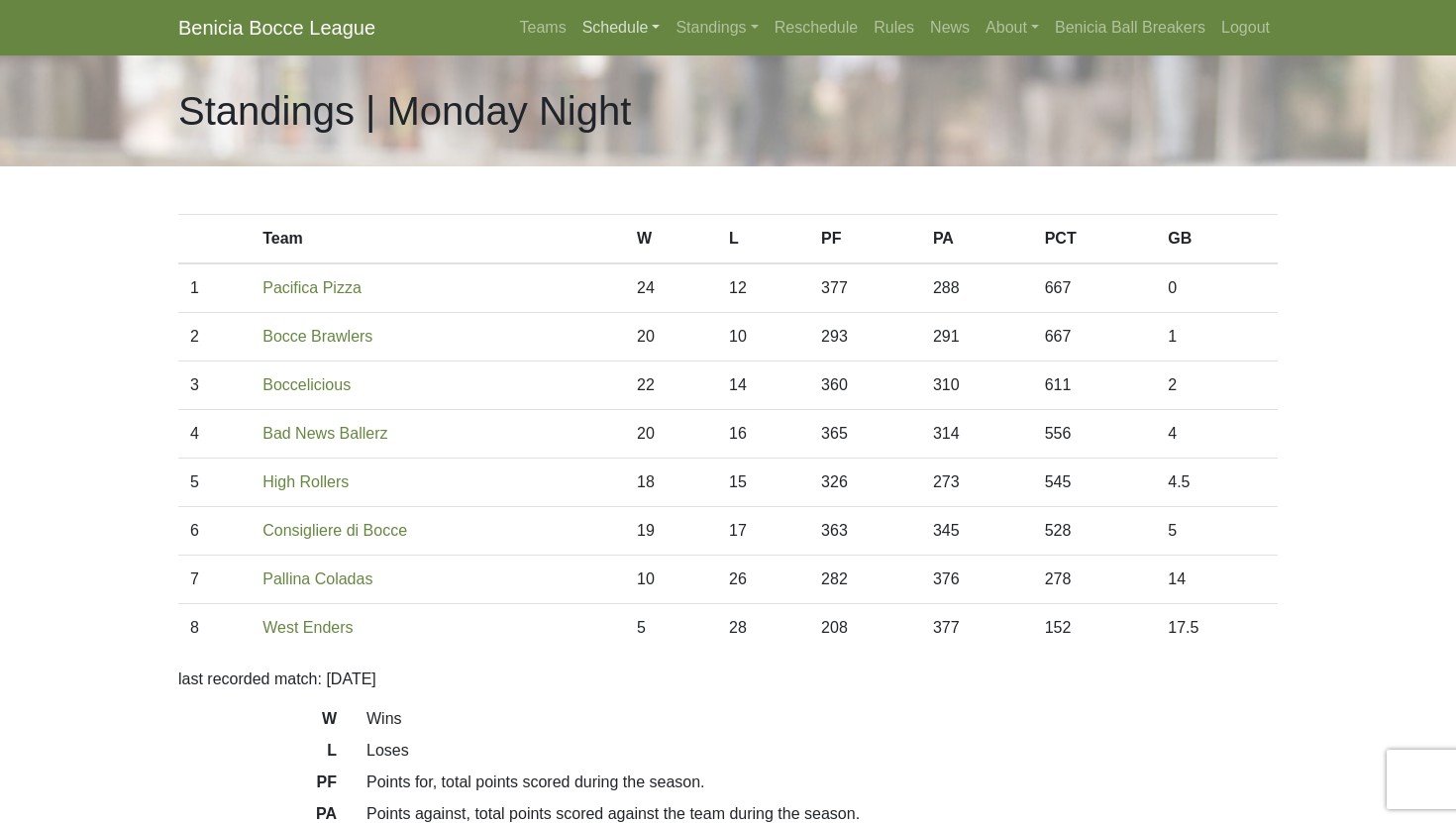 click on "Schedule" at bounding box center [621, 28] 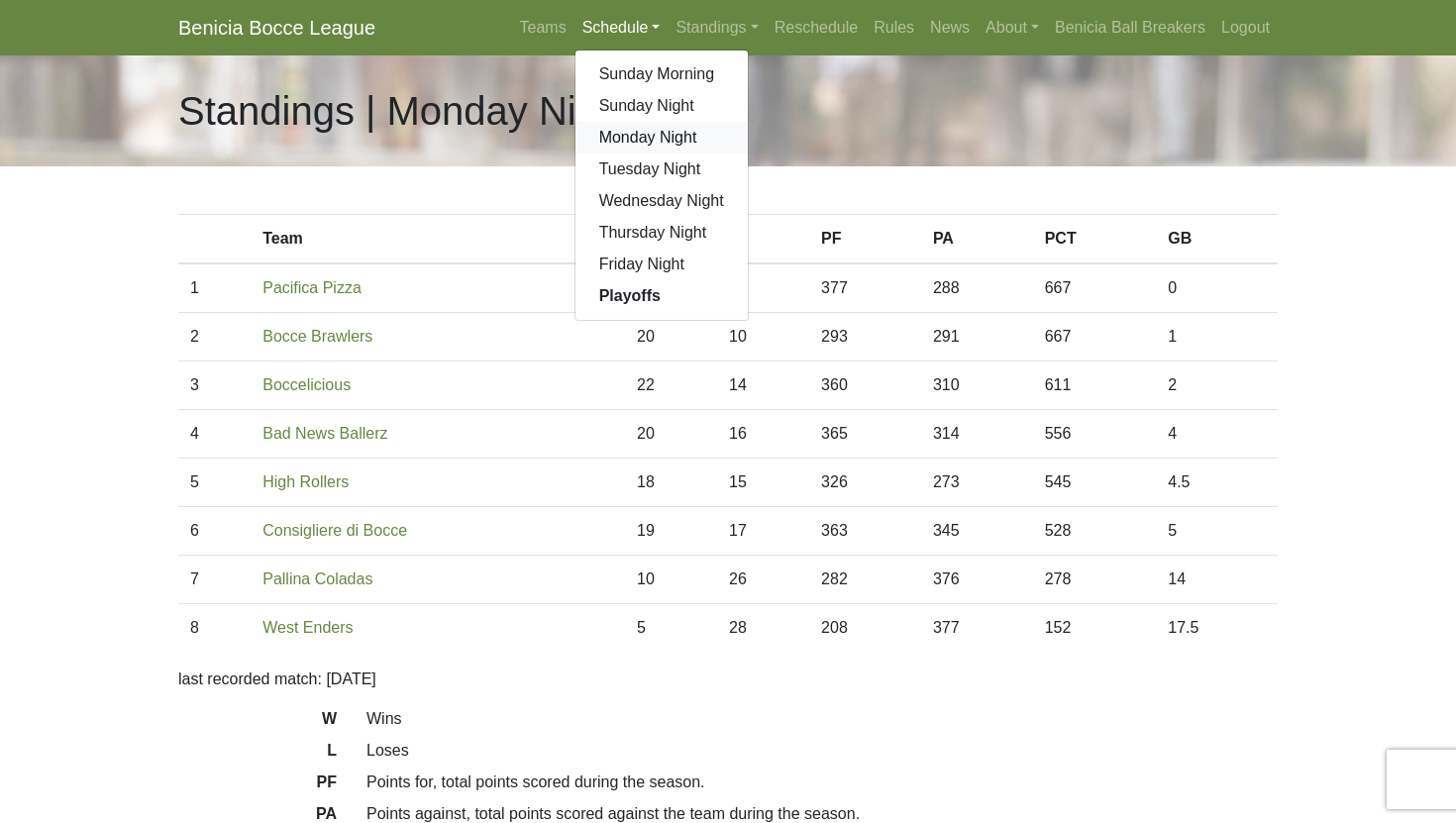 click on "Monday Night" at bounding box center [662, 138] 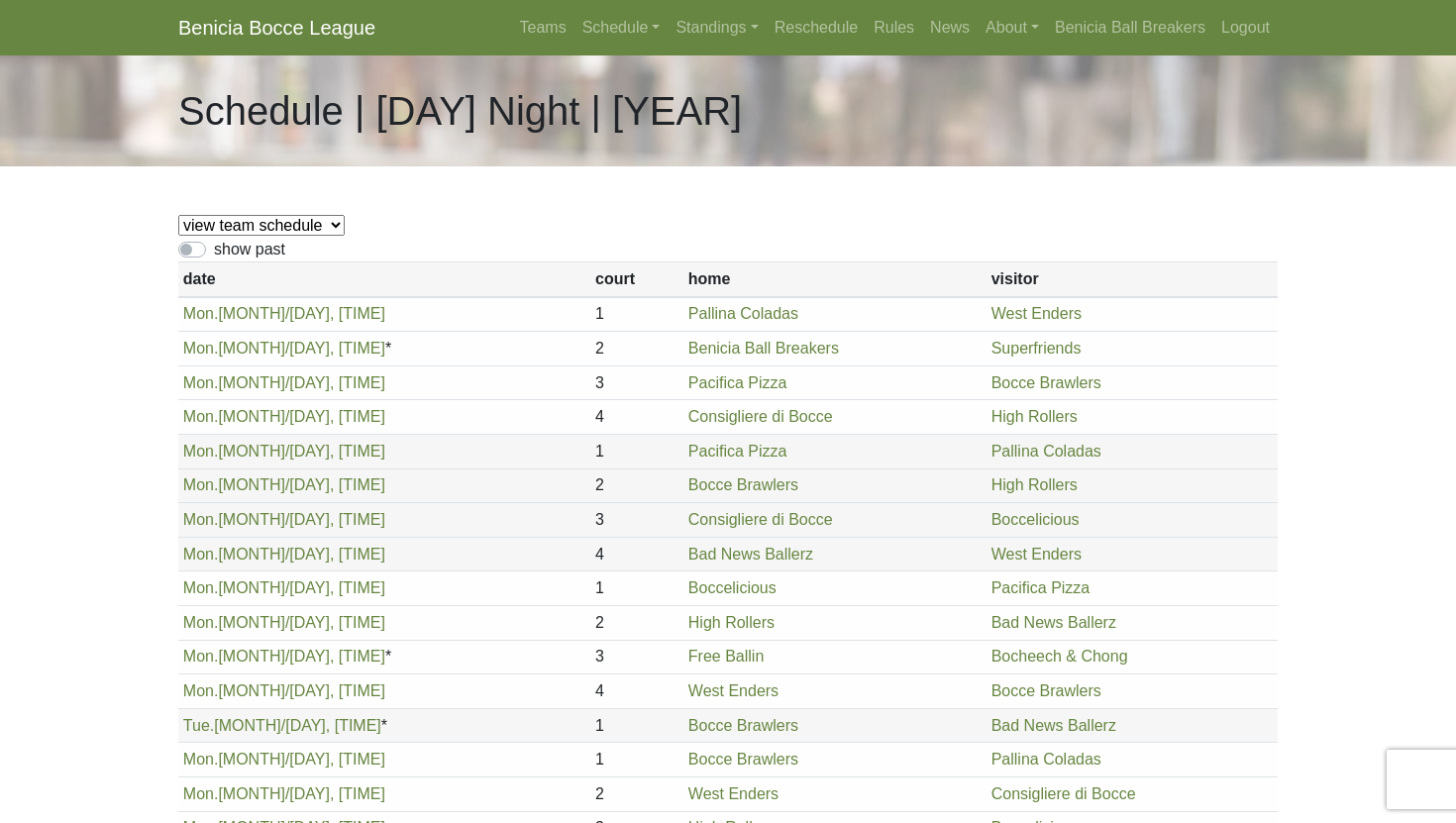 scroll, scrollTop: 0, scrollLeft: 0, axis: both 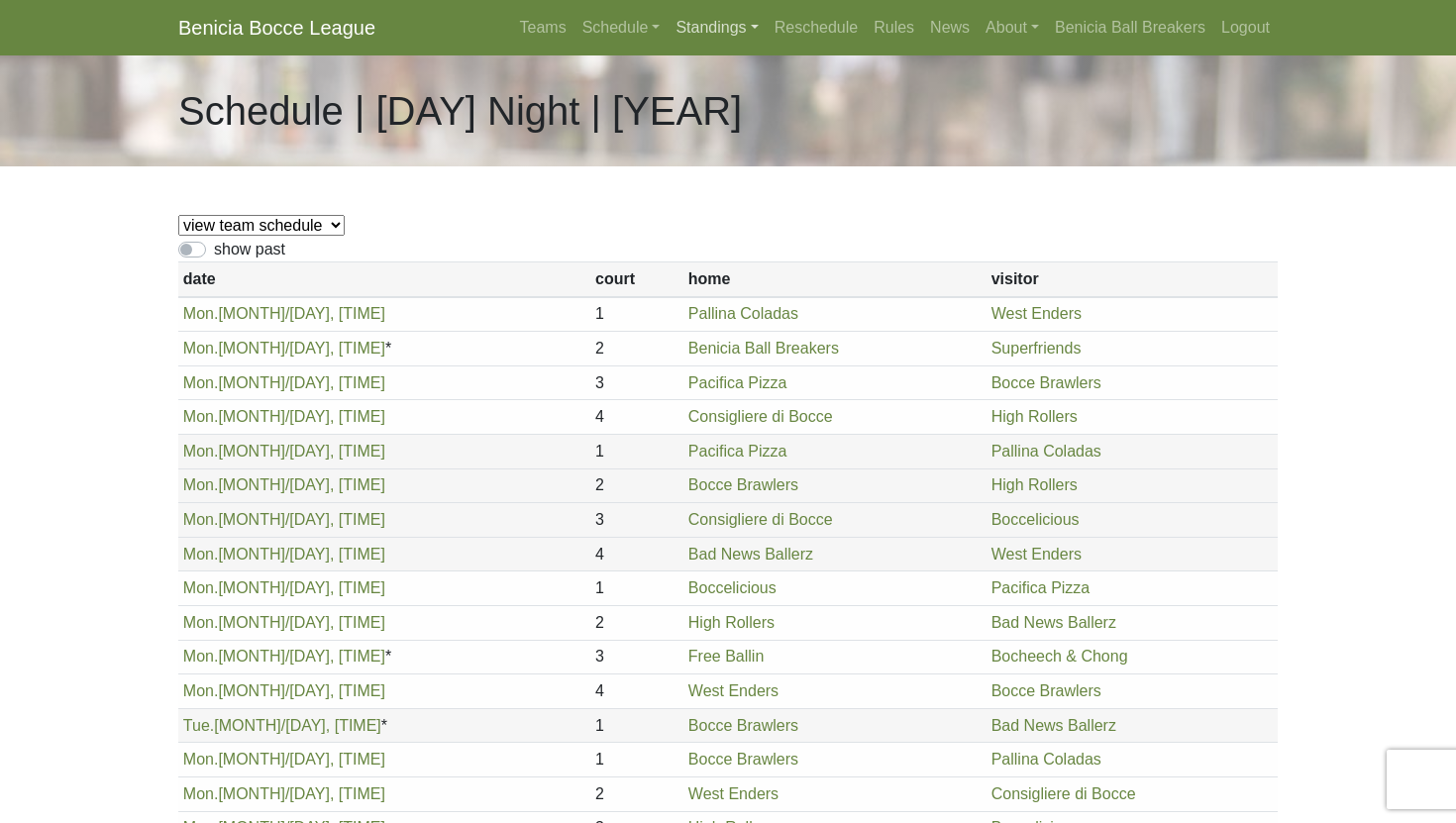 click on "Standings" at bounding box center [716, 28] 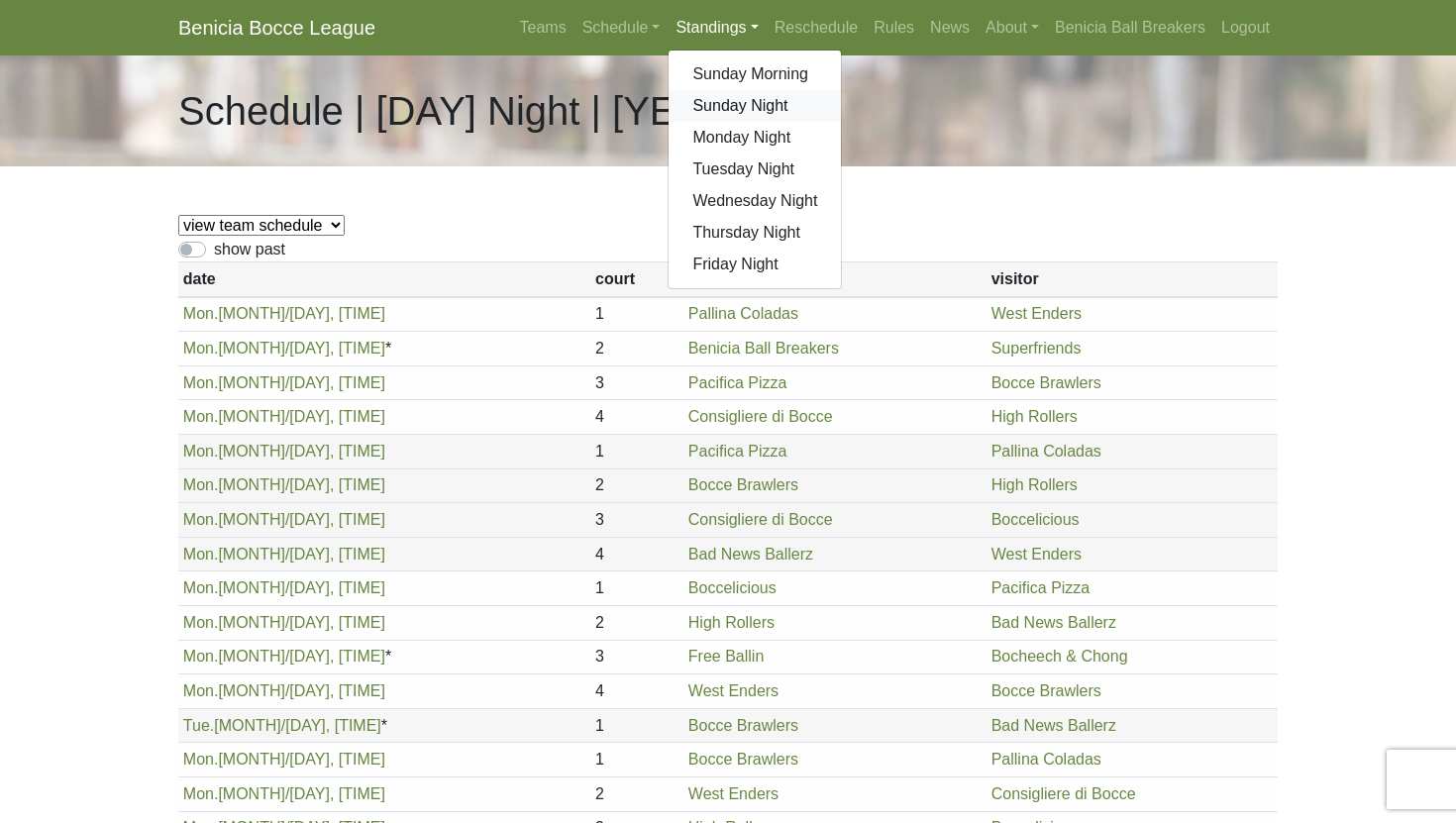 click on "Sunday Night" at bounding box center (755, 106) 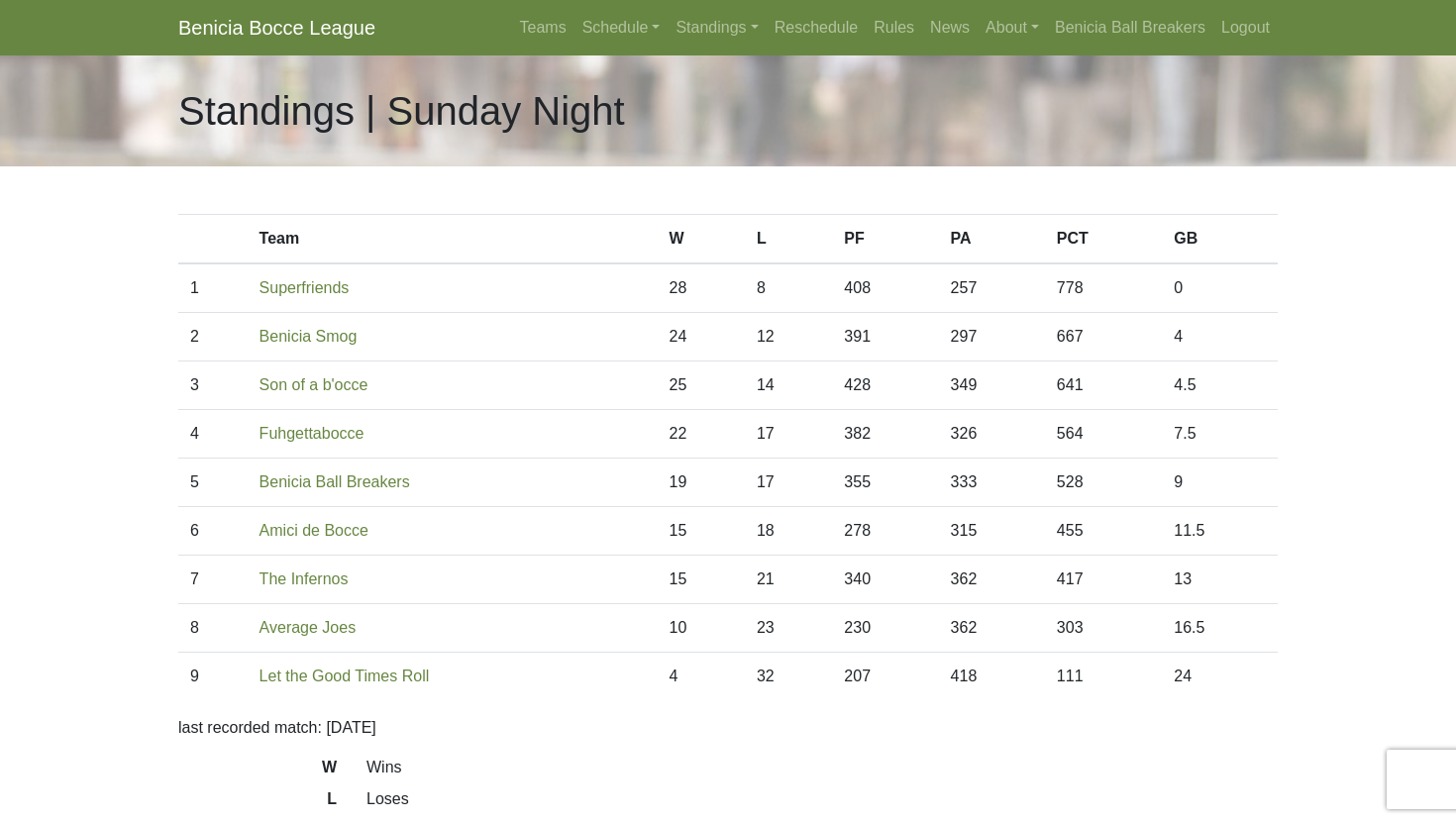scroll, scrollTop: 0, scrollLeft: 0, axis: both 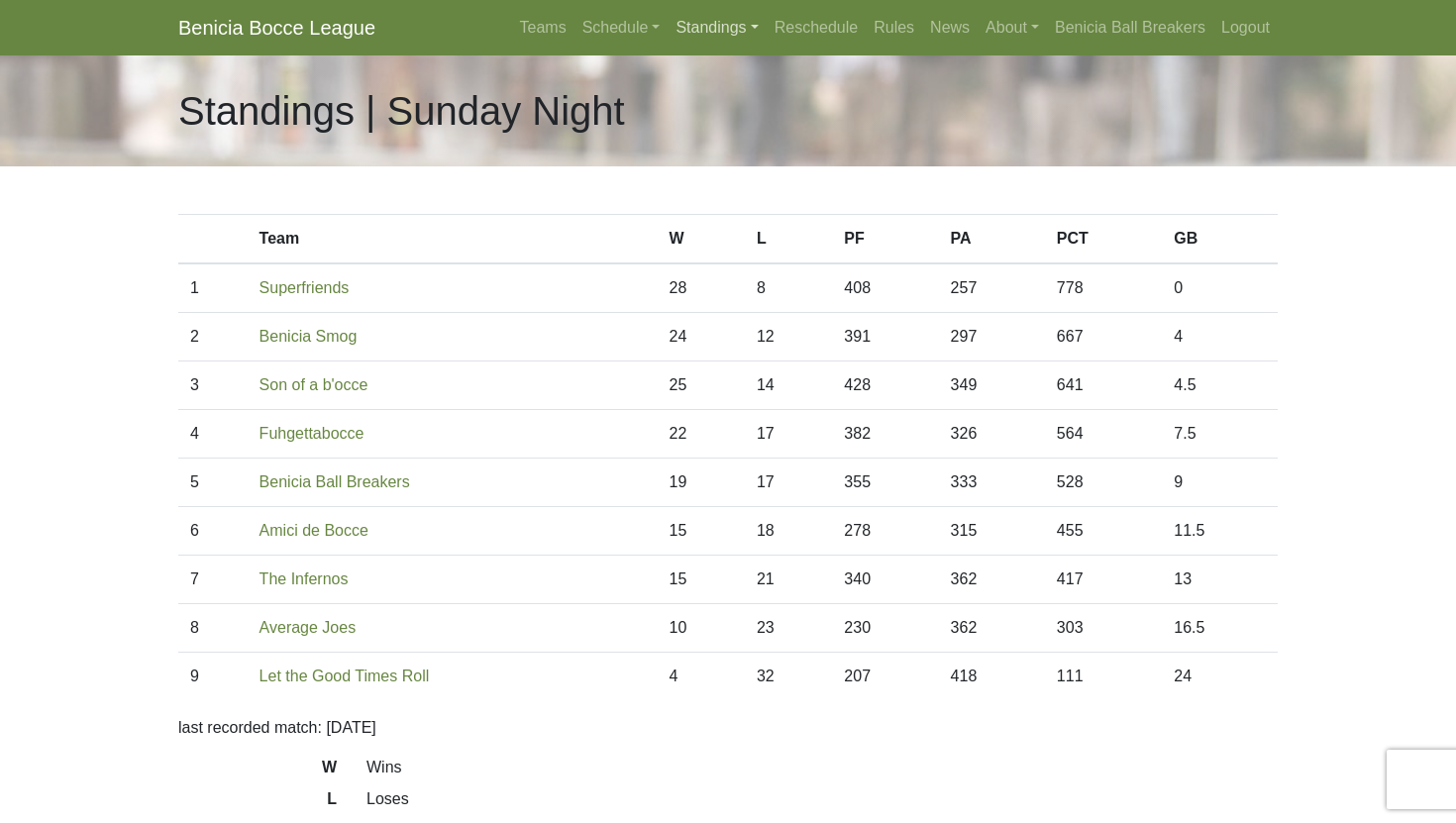 click on "Standings" at bounding box center [716, 28] 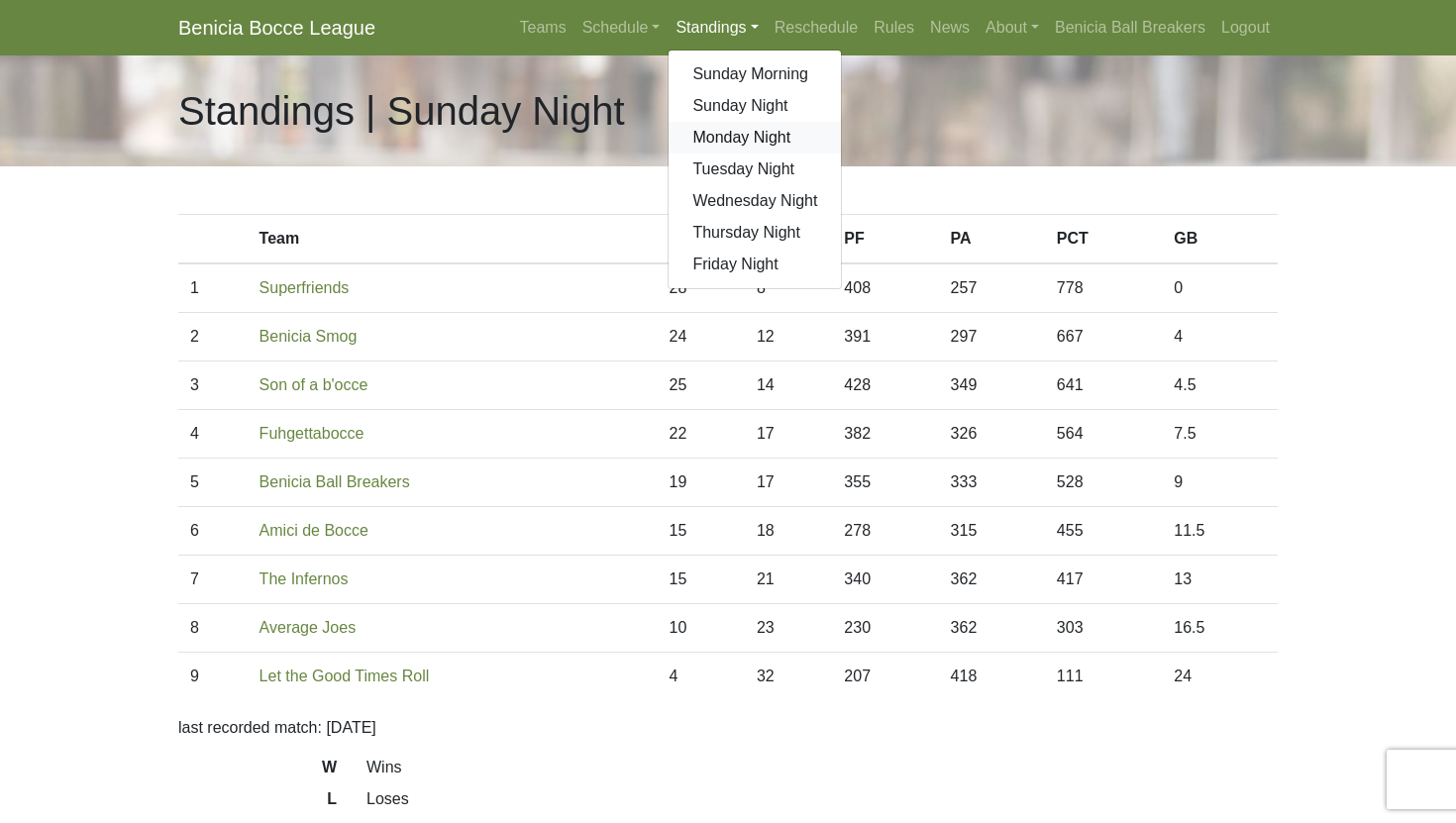 click on "Monday Night" at bounding box center (755, 138) 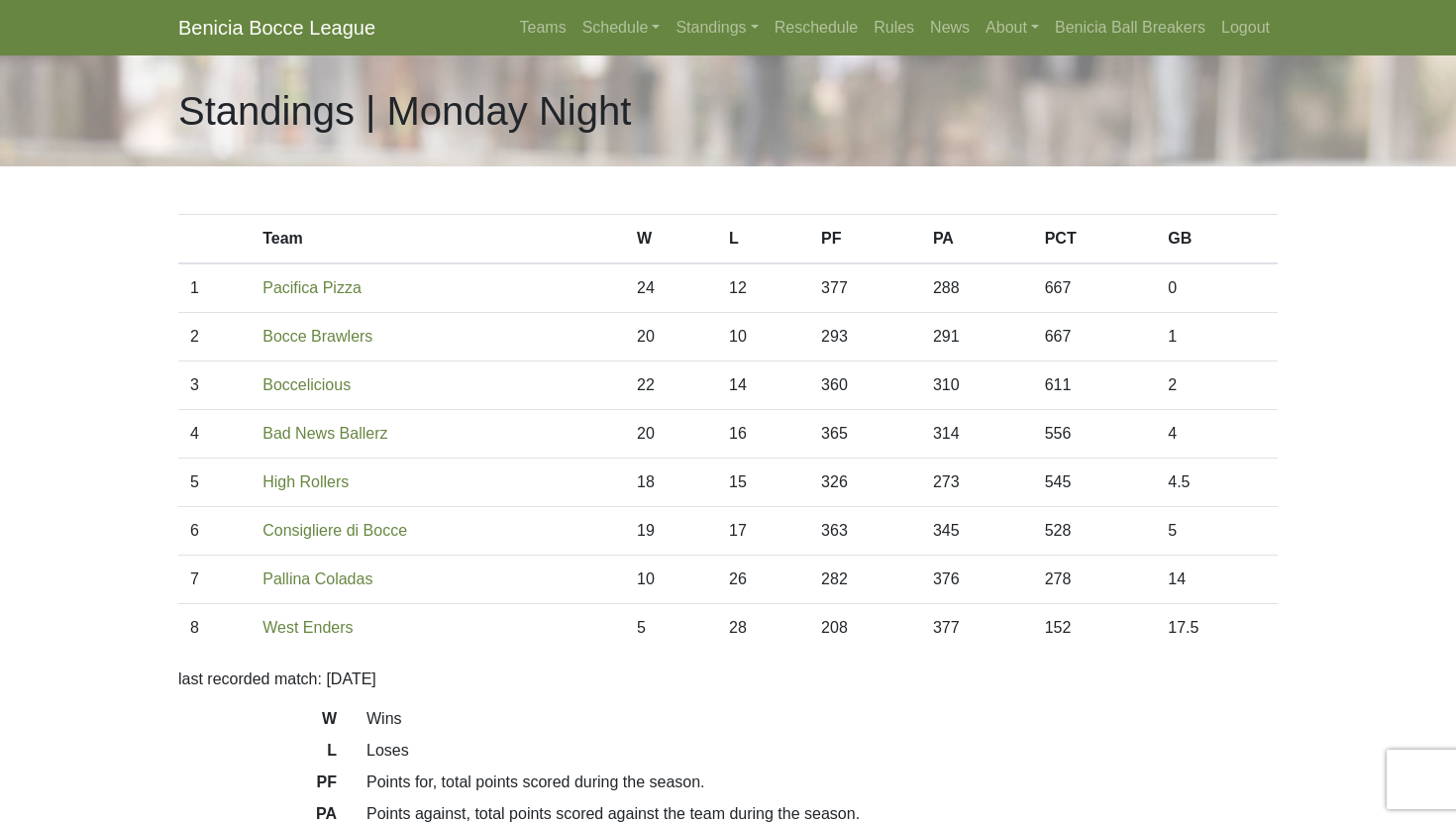 scroll, scrollTop: 0, scrollLeft: 0, axis: both 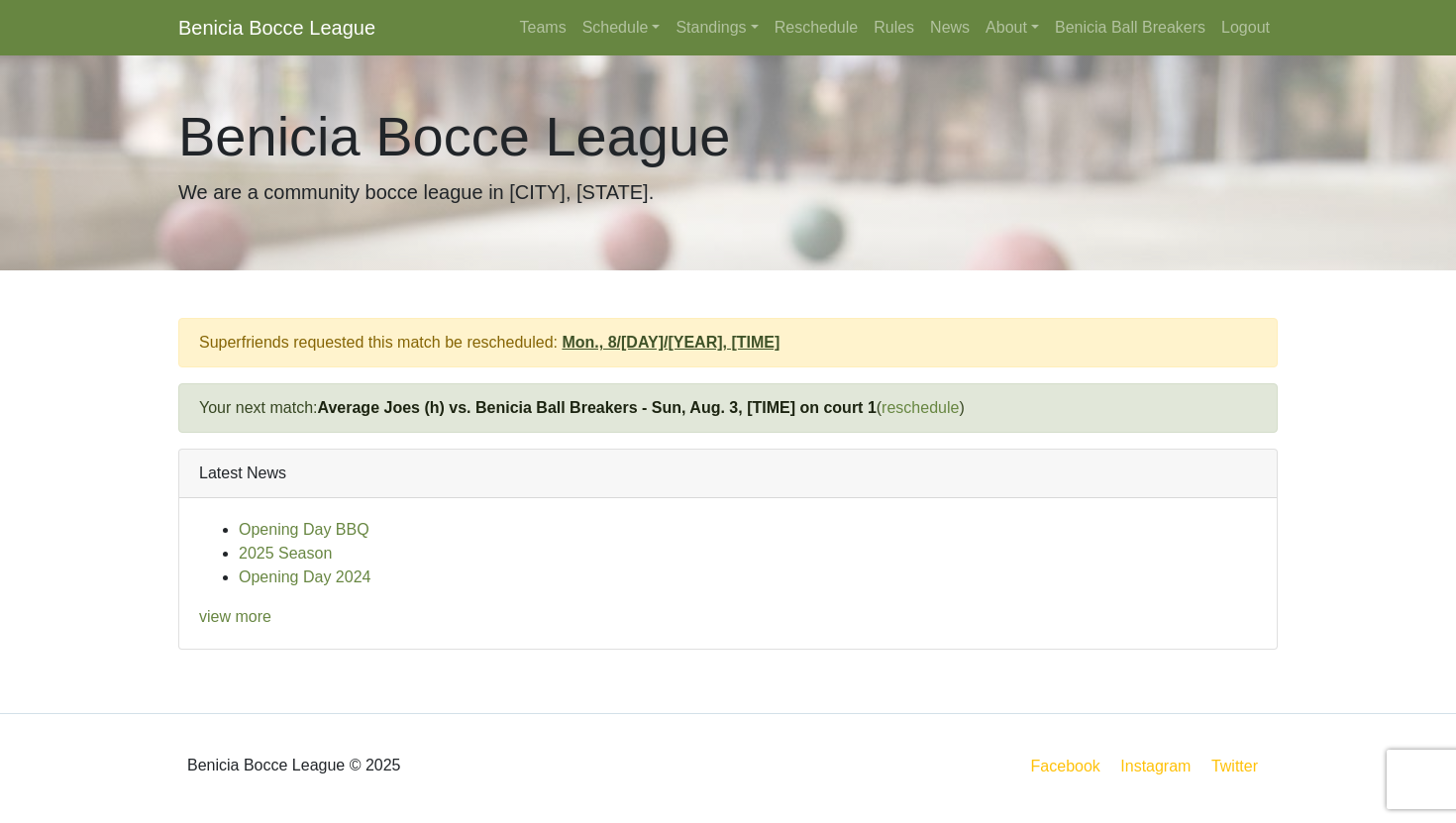 click on "Mon., 8/4/25, 6pm" at bounding box center (671, 342) 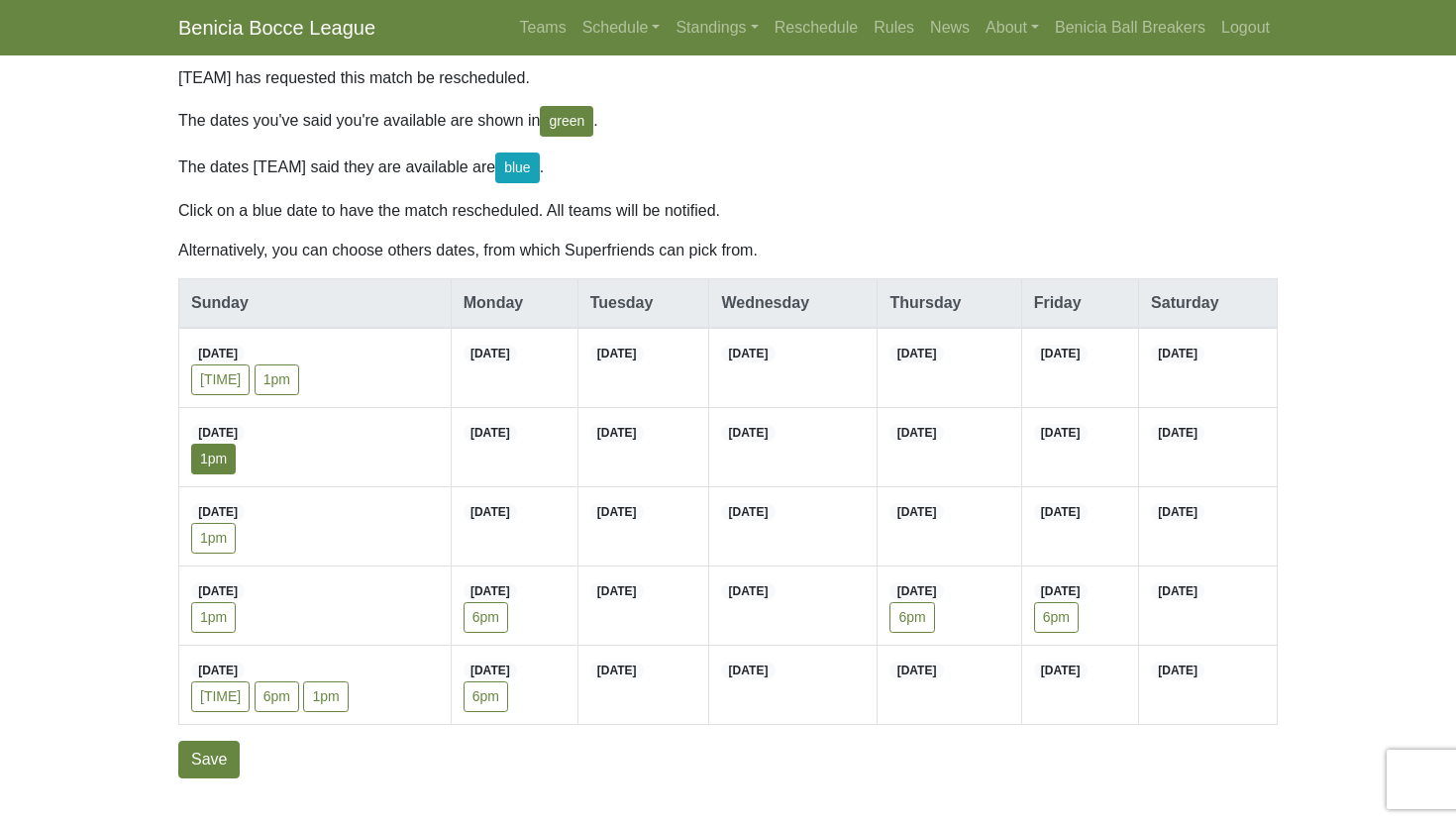 scroll, scrollTop: 292, scrollLeft: 0, axis: vertical 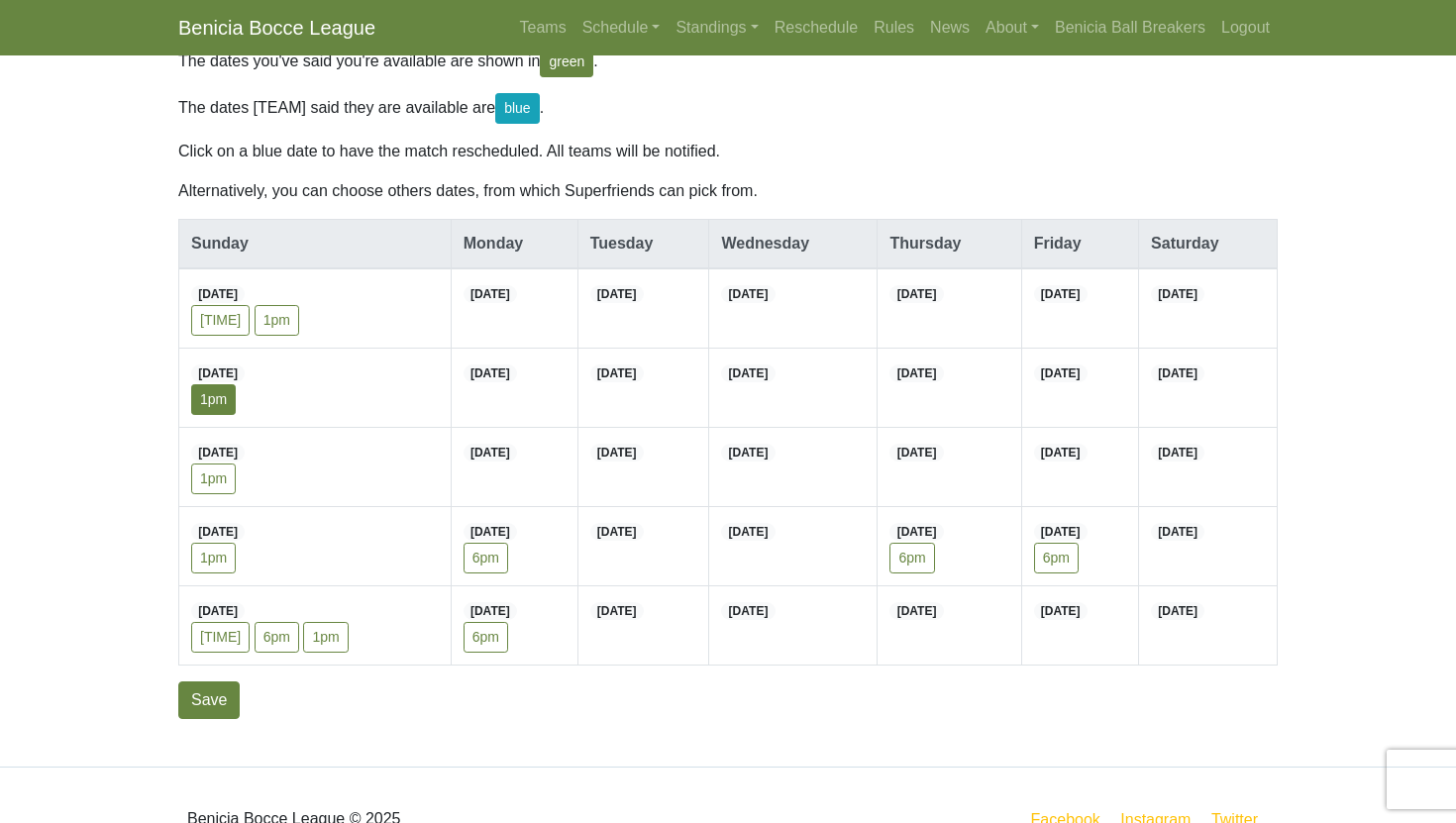 click on "1pm" at bounding box center (213, 399) 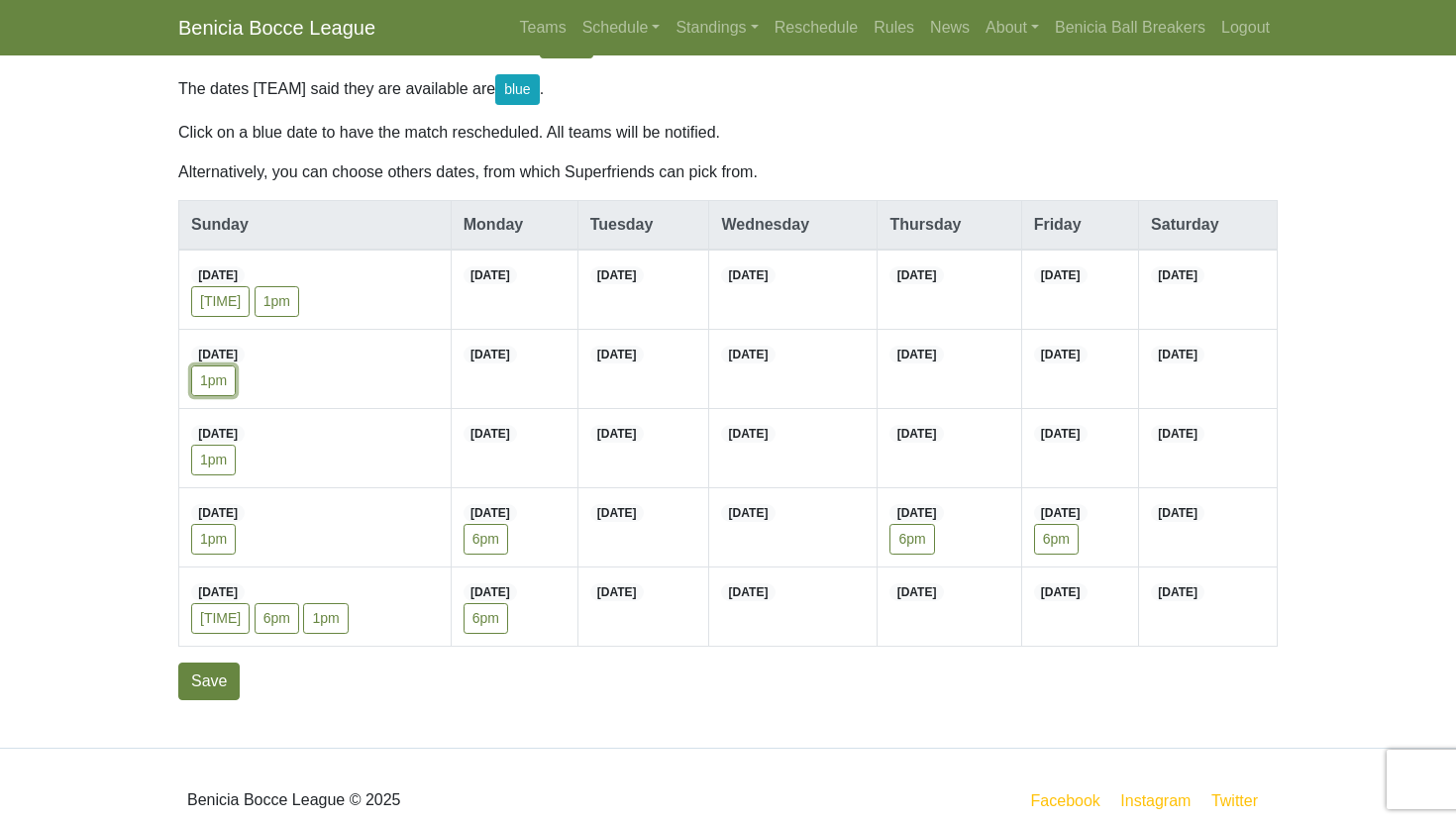 scroll, scrollTop: 340, scrollLeft: 0, axis: vertical 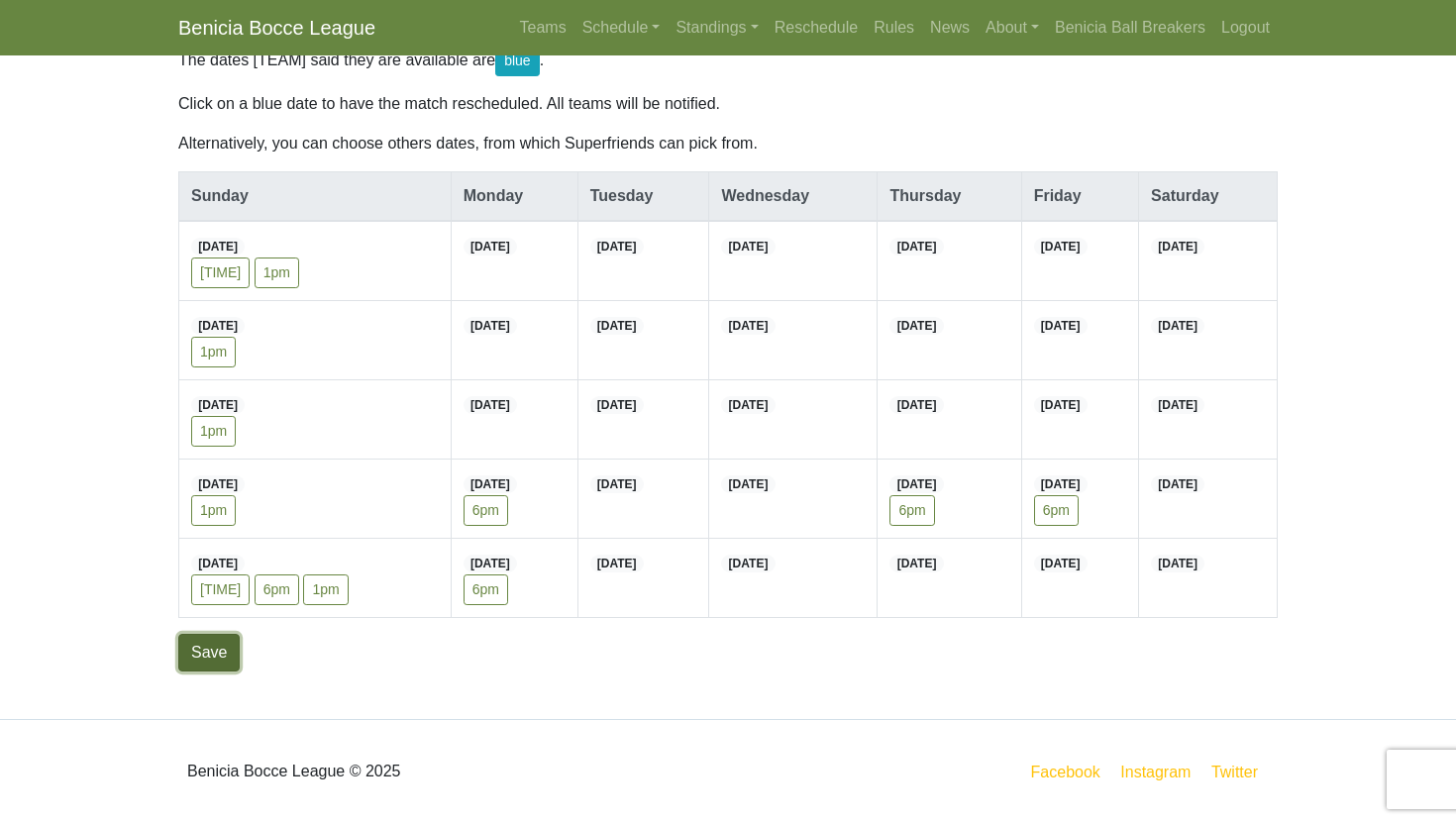 click on "Save" at bounding box center (209, 653) 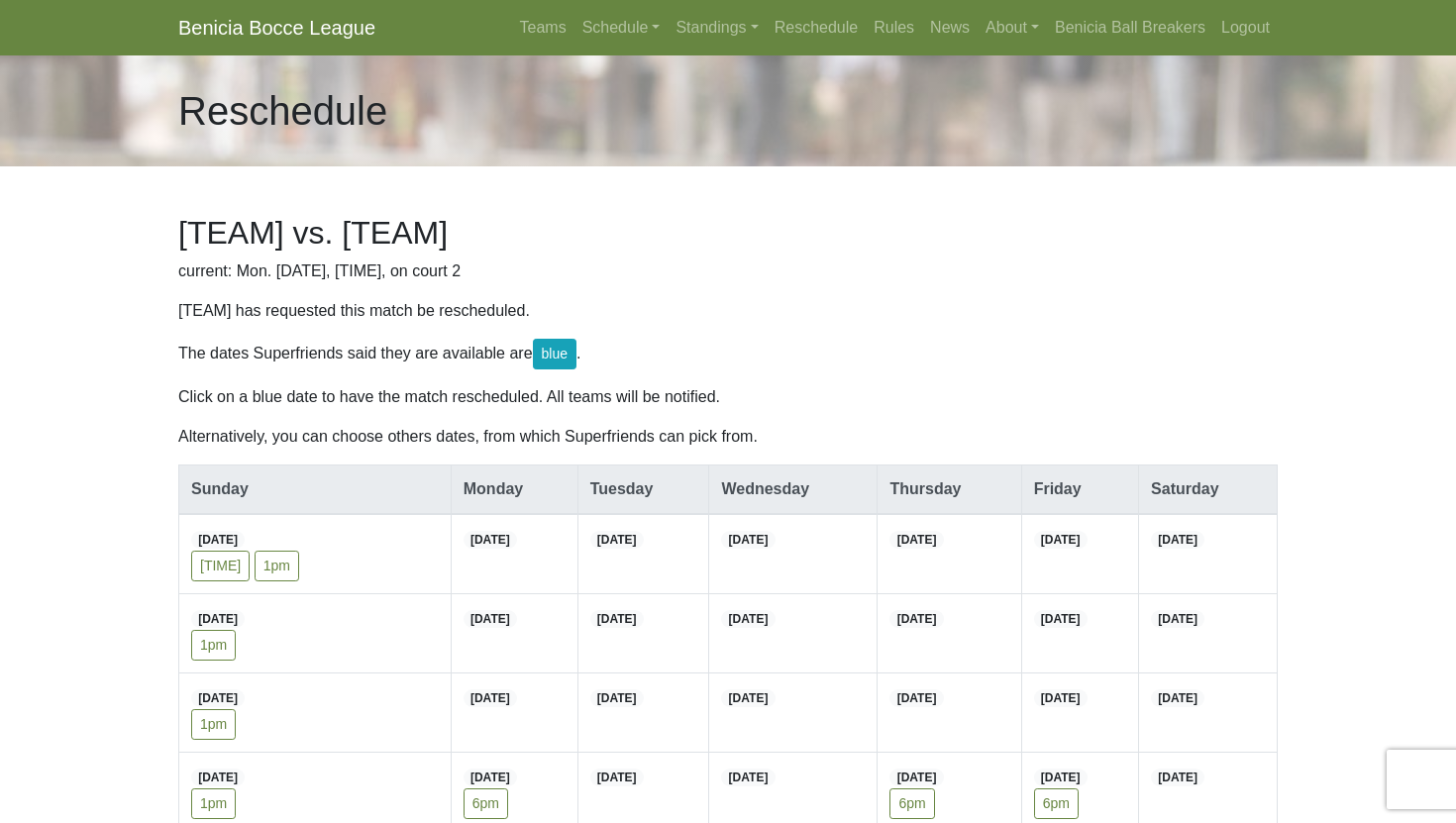 scroll, scrollTop: 0, scrollLeft: 0, axis: both 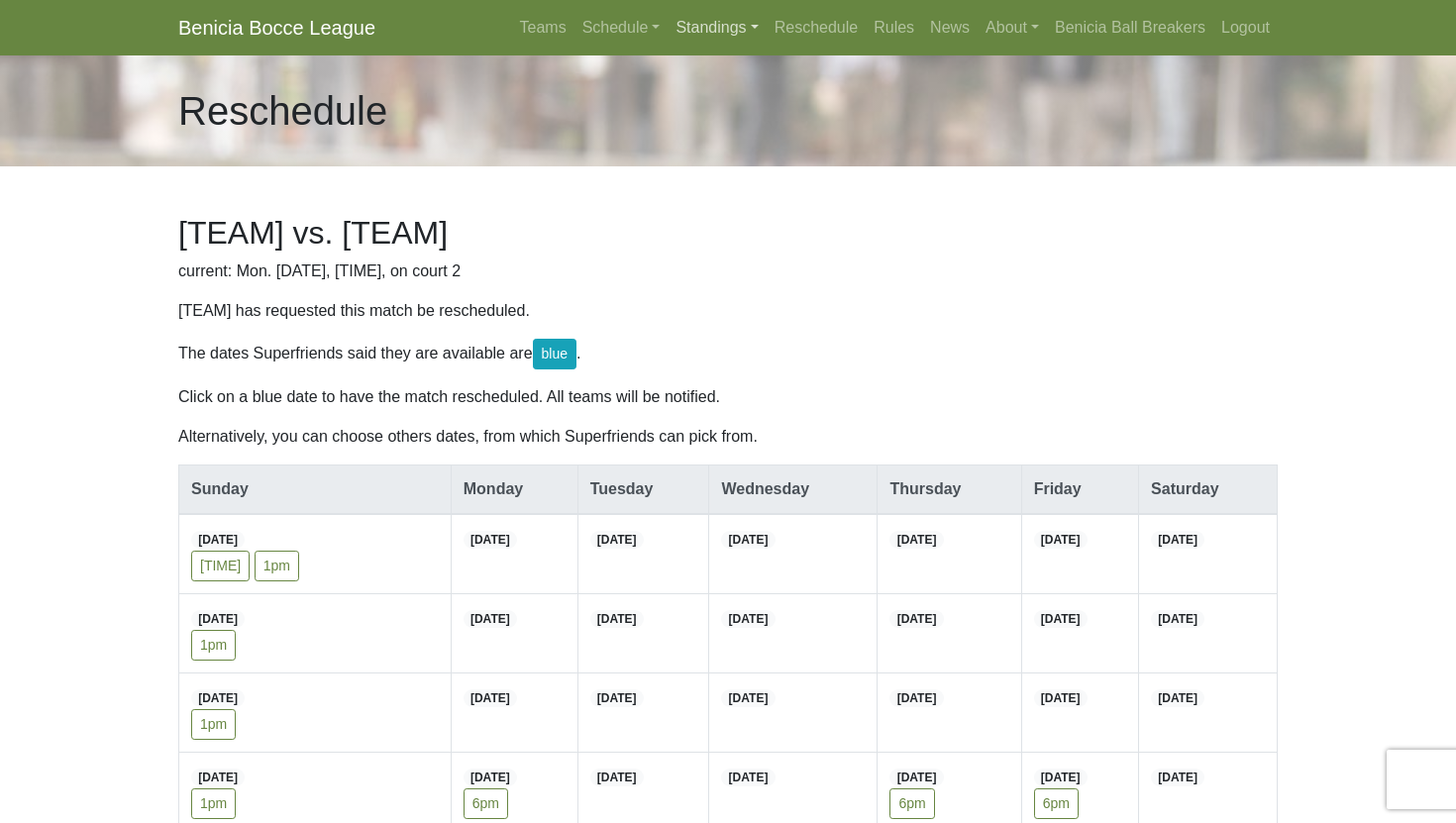 click on "Standings" at bounding box center [716, 28] 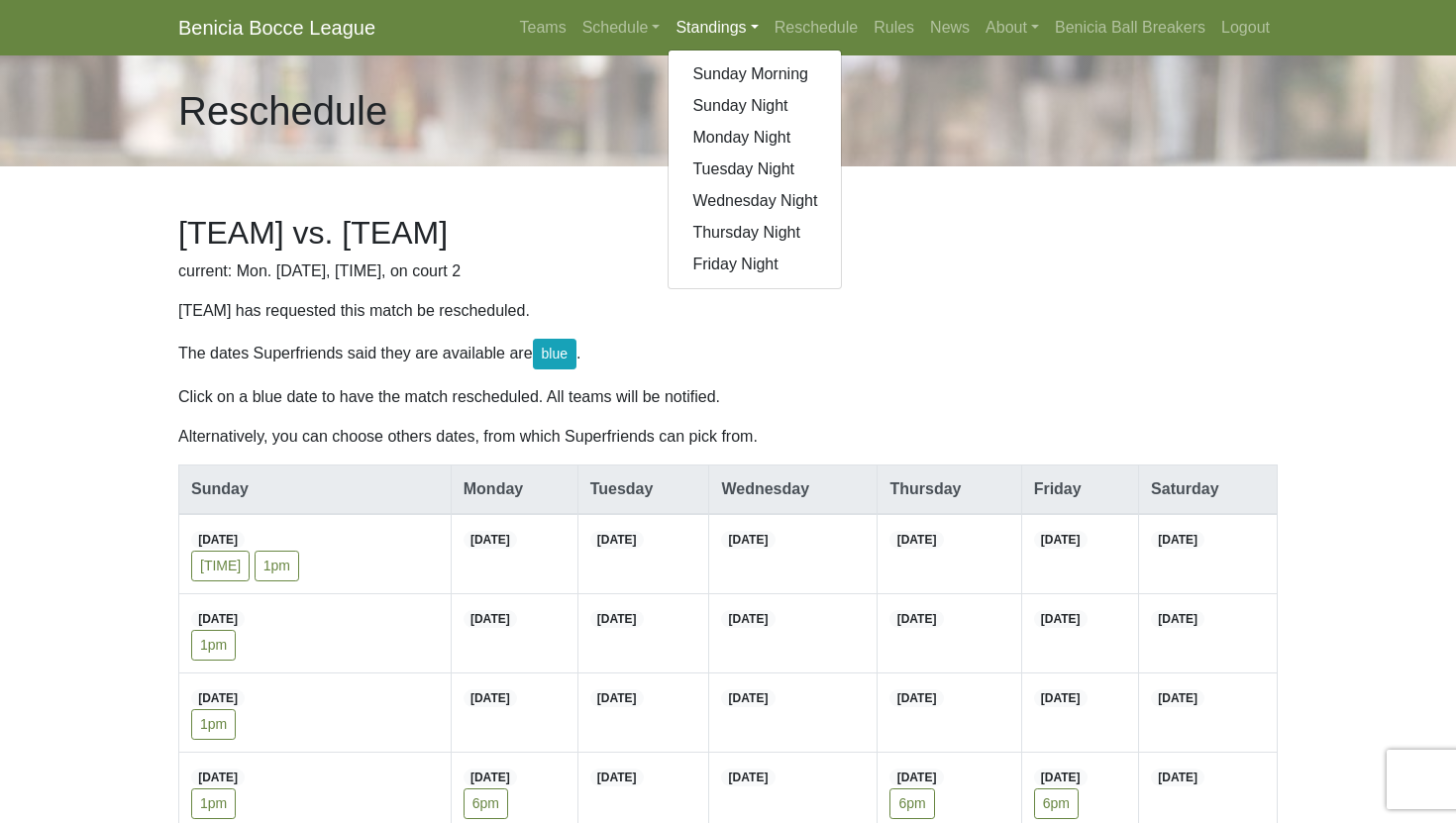 click on "Benicia Bocce League" at bounding box center (276, 28) 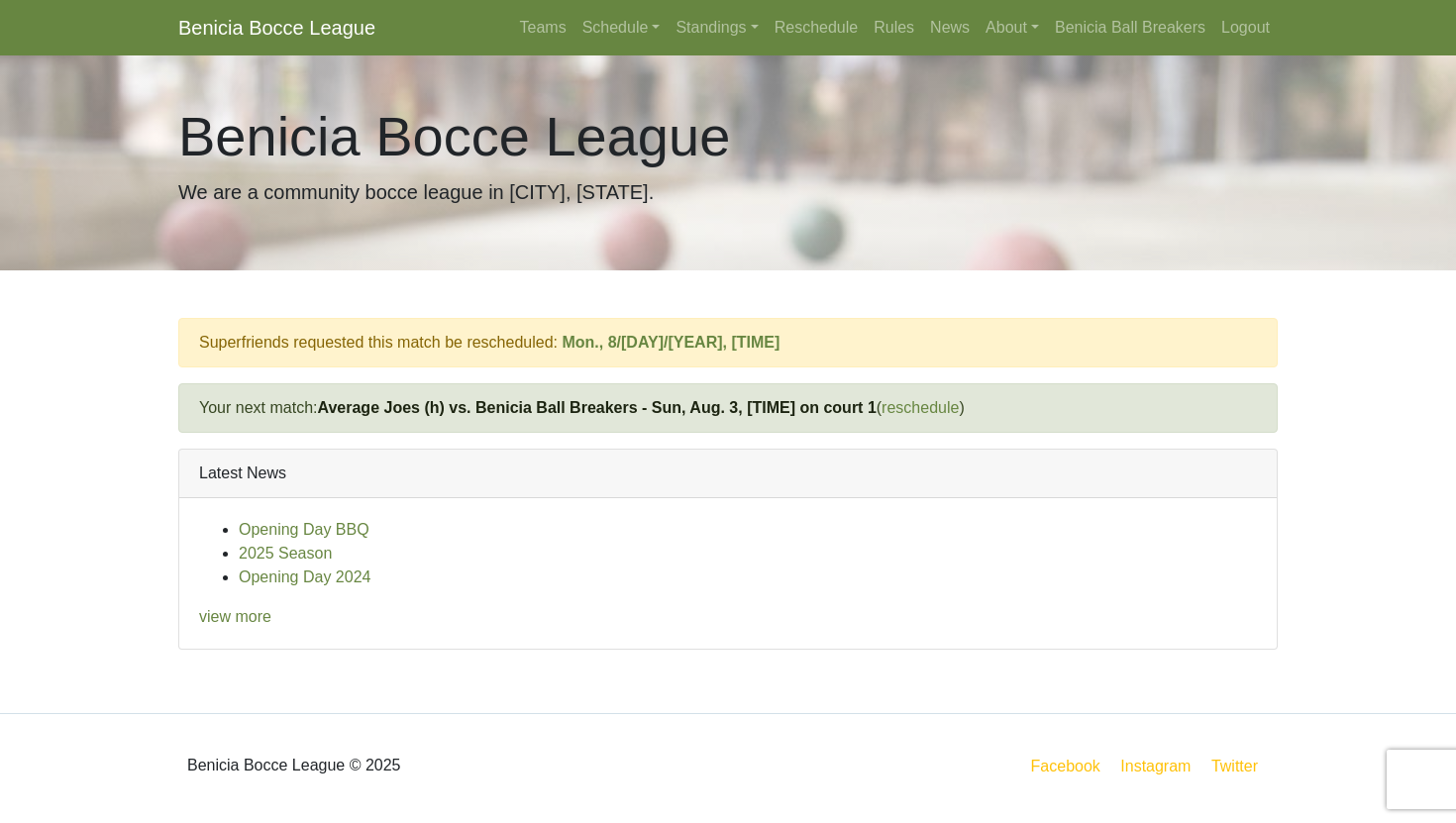 scroll, scrollTop: 0, scrollLeft: 0, axis: both 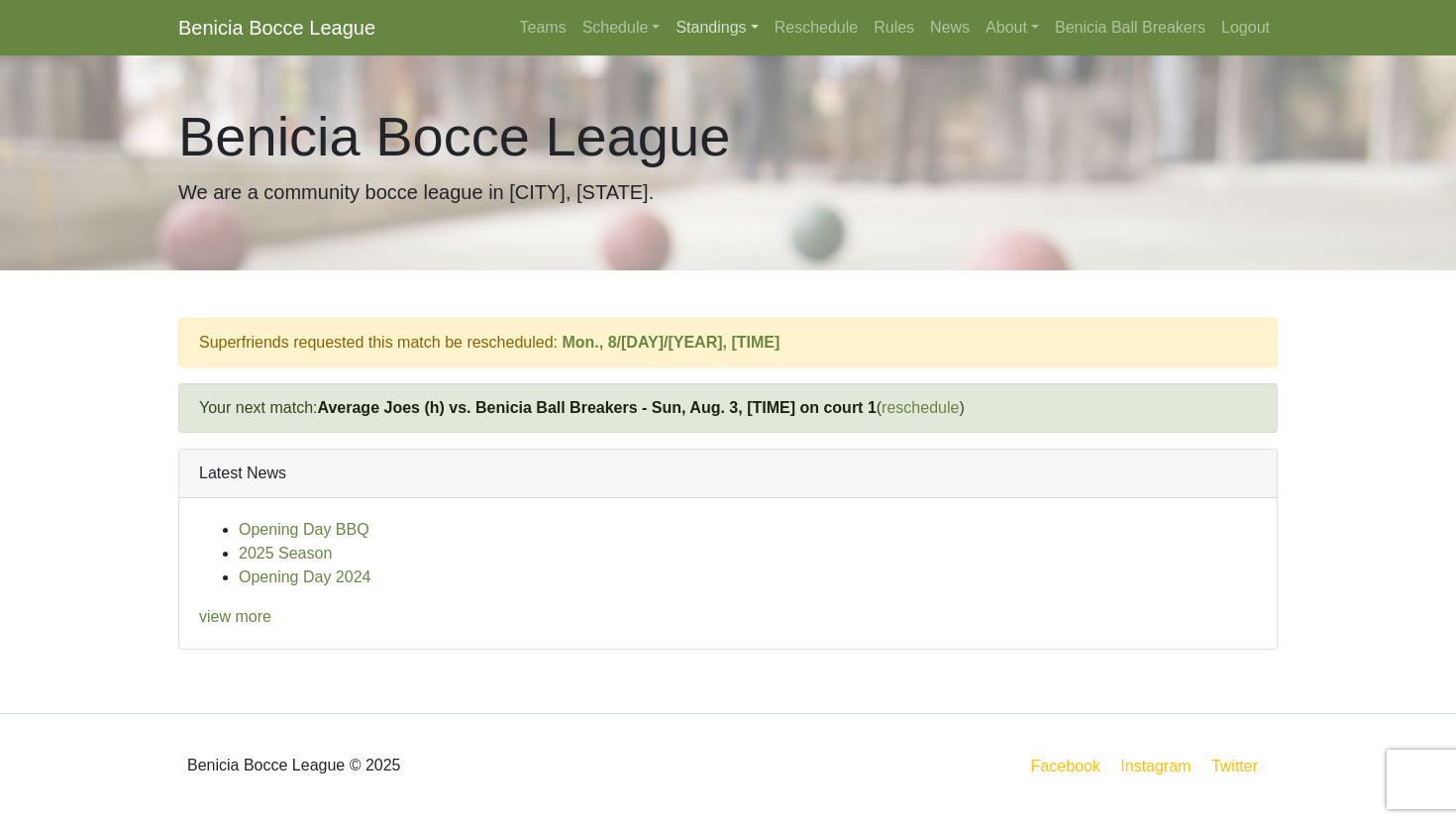 click on "Standings" at bounding box center [716, 28] 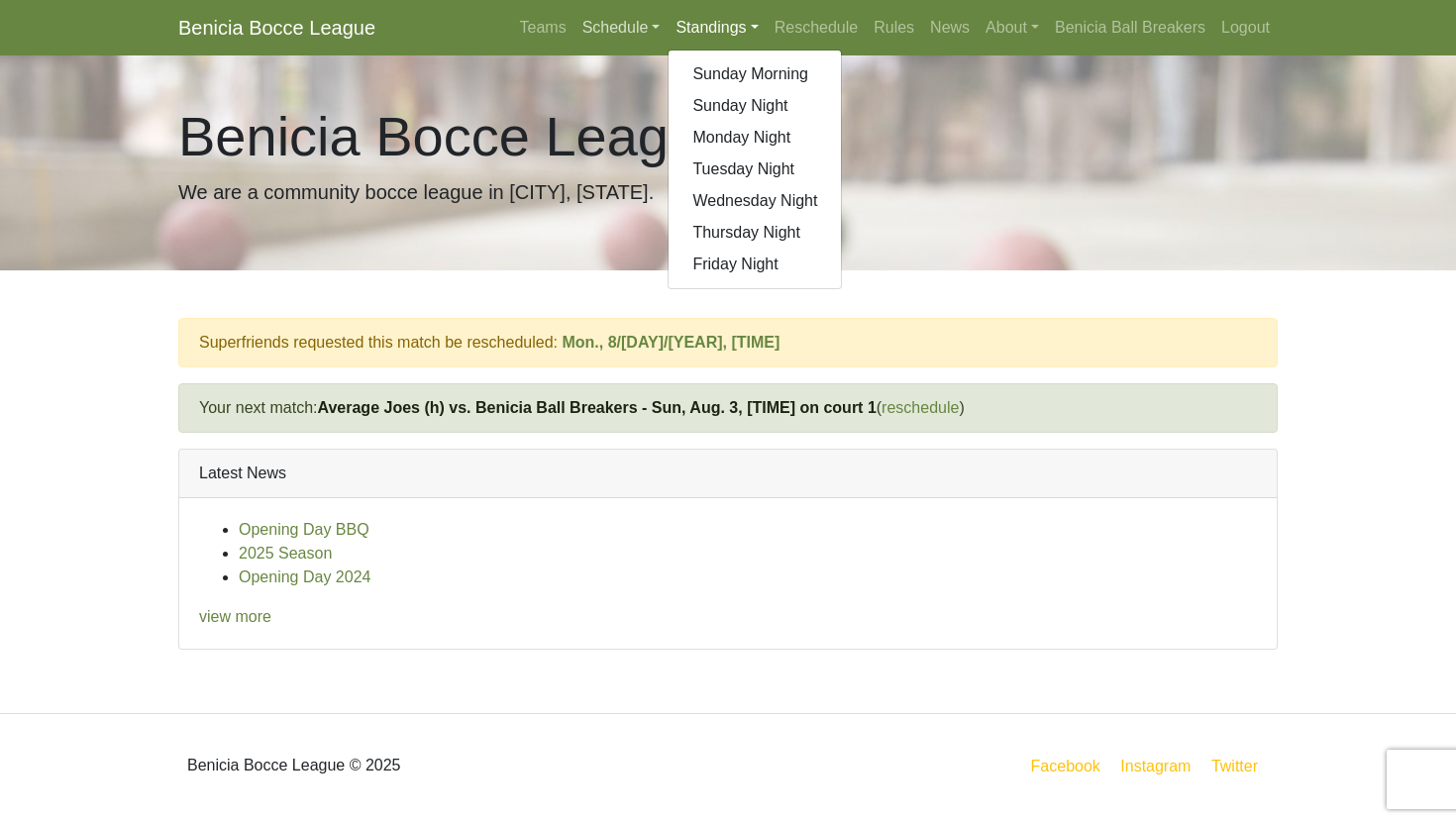 click on "Schedule" at bounding box center [621, 28] 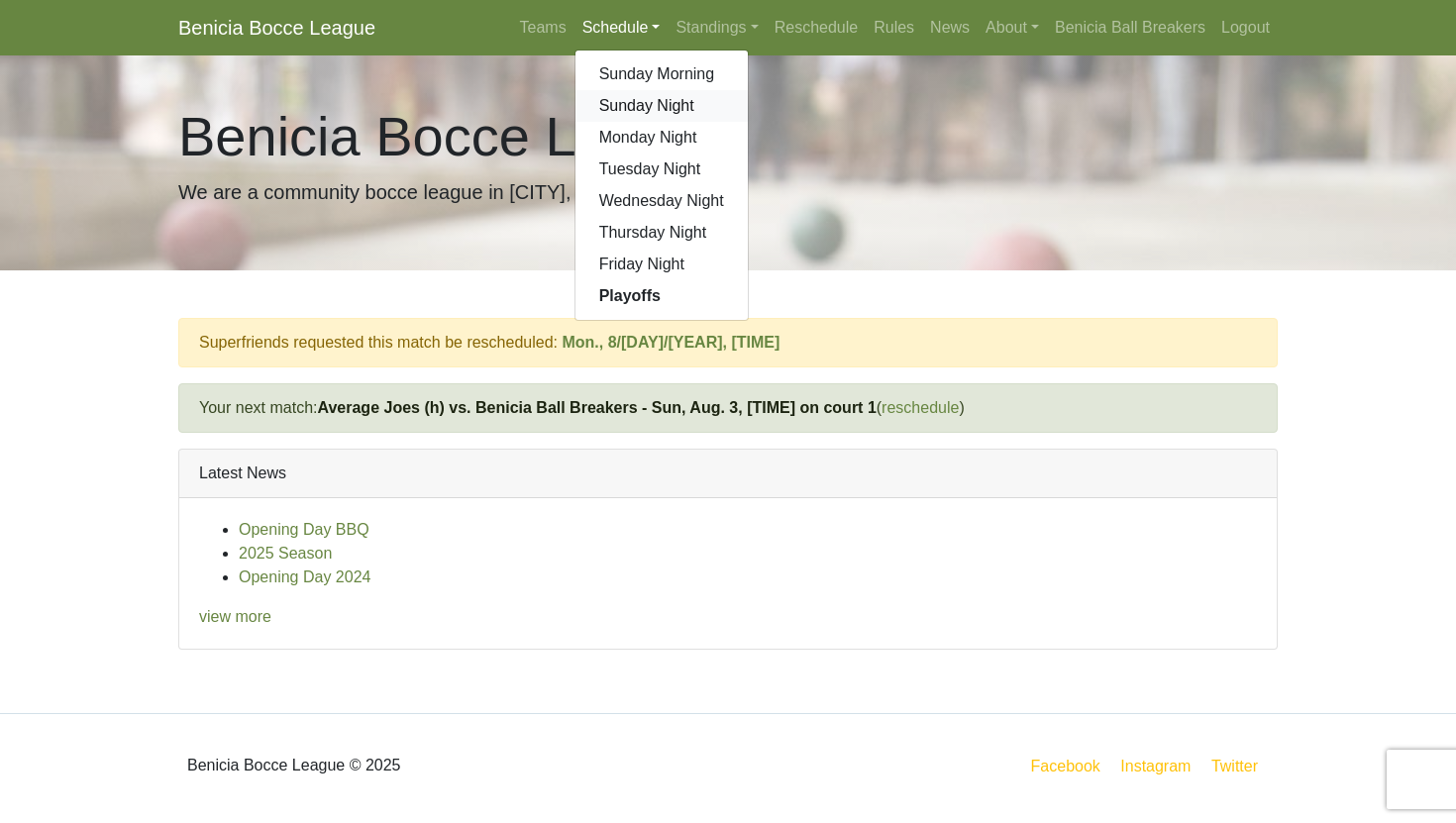 click on "Sunday Night" at bounding box center (662, 106) 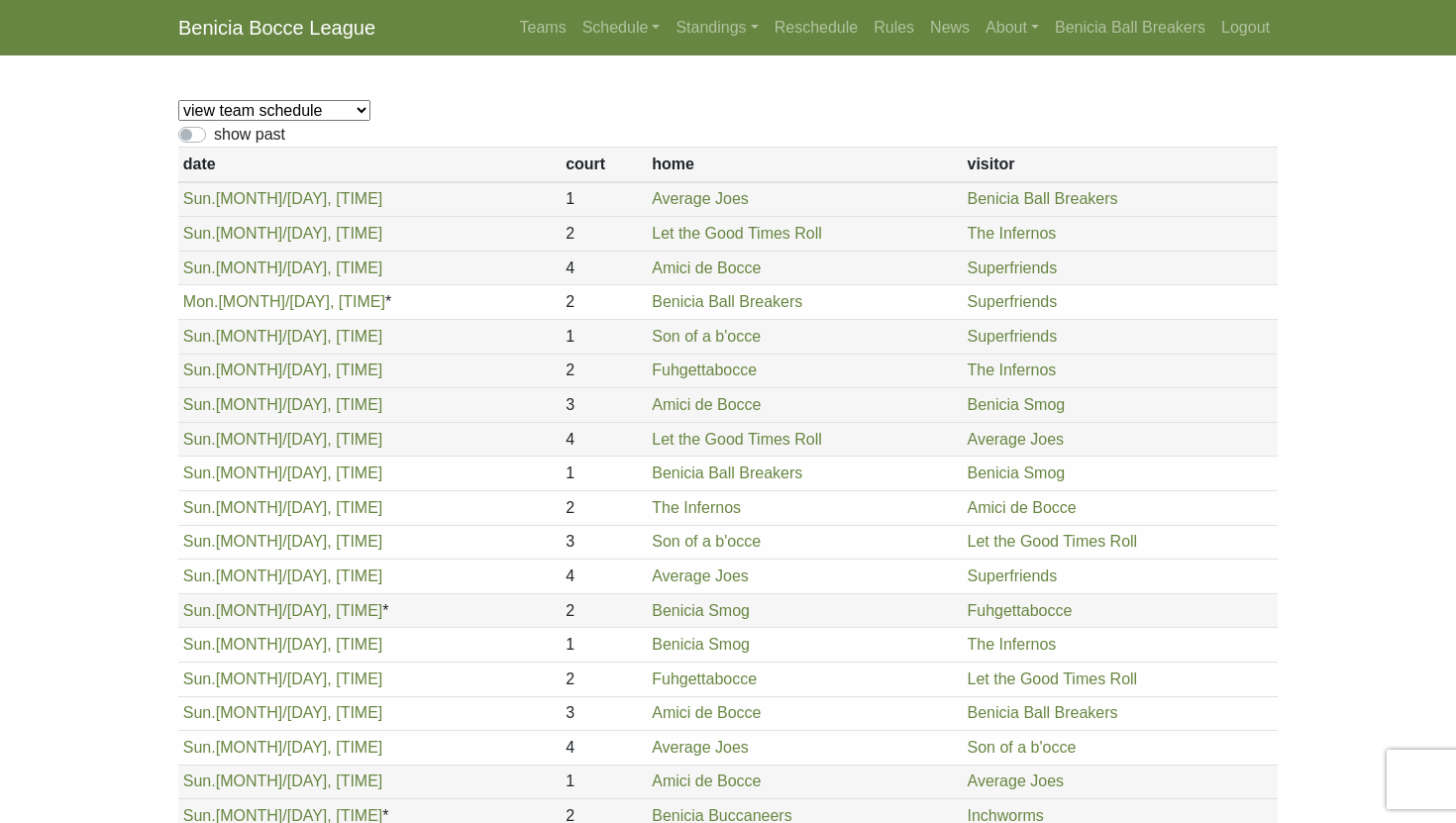 scroll, scrollTop: 0, scrollLeft: 0, axis: both 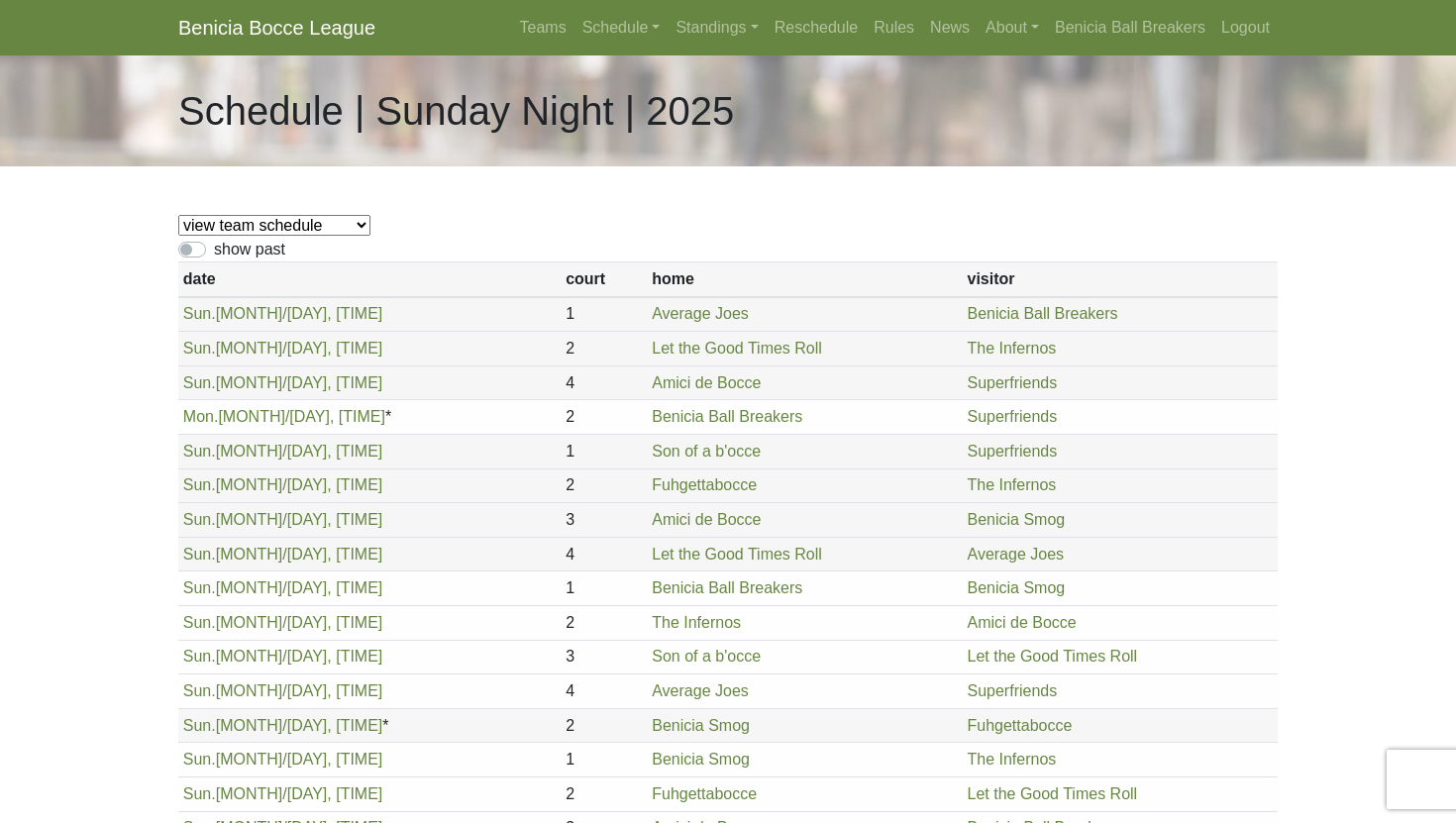 click on "view team schedule
Superfriends
Fuhgettabocce
Benicia Ball Breakers
Average Joes
The Infernos
Let the Good Times Roll
Benicia Smog
Son of a b'occe
Amici de Bocce" at bounding box center (274, 225) 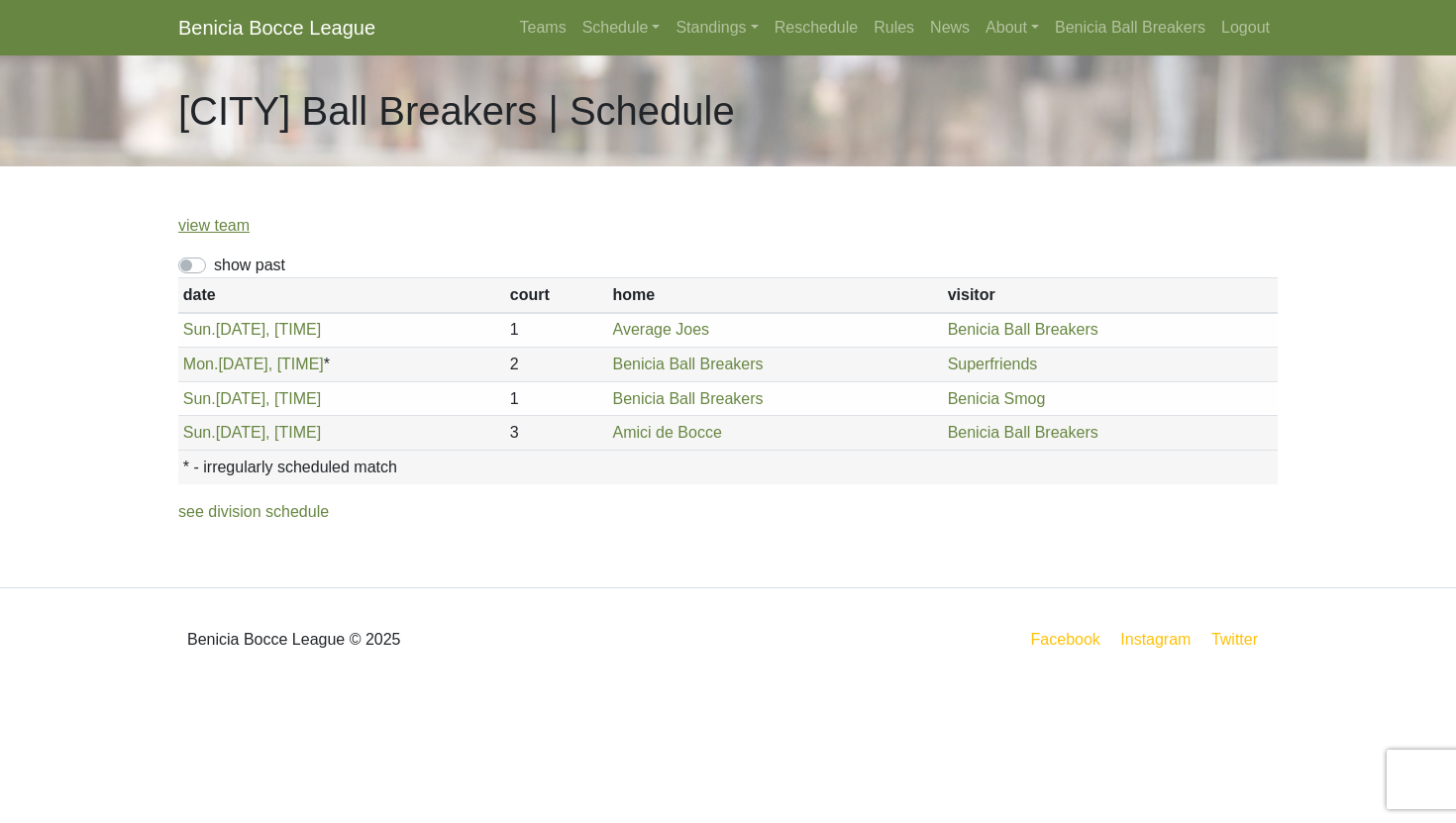 scroll, scrollTop: 0, scrollLeft: 0, axis: both 